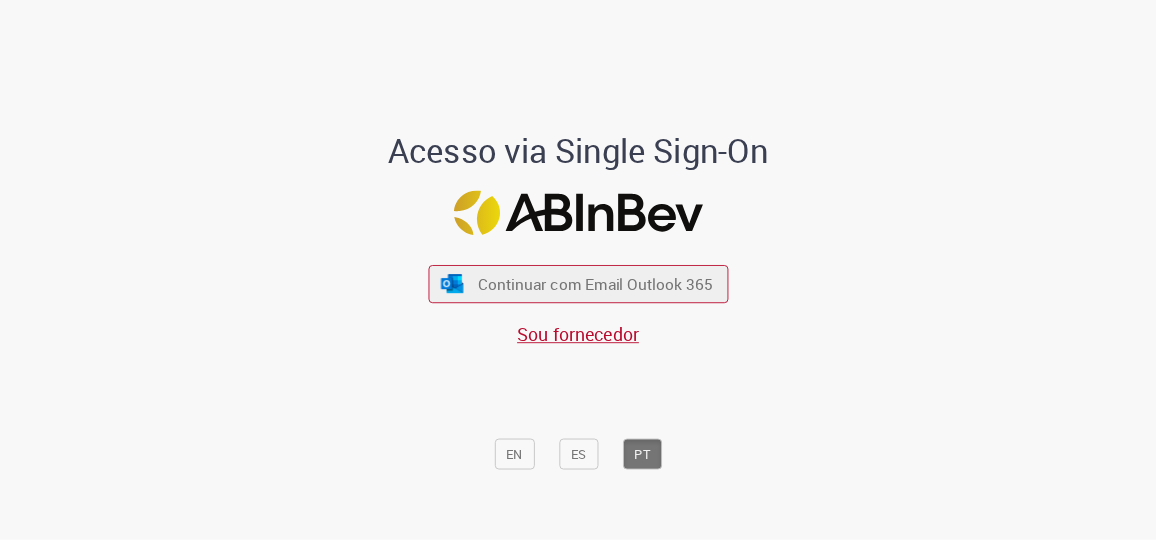 scroll, scrollTop: 0, scrollLeft: 0, axis: both 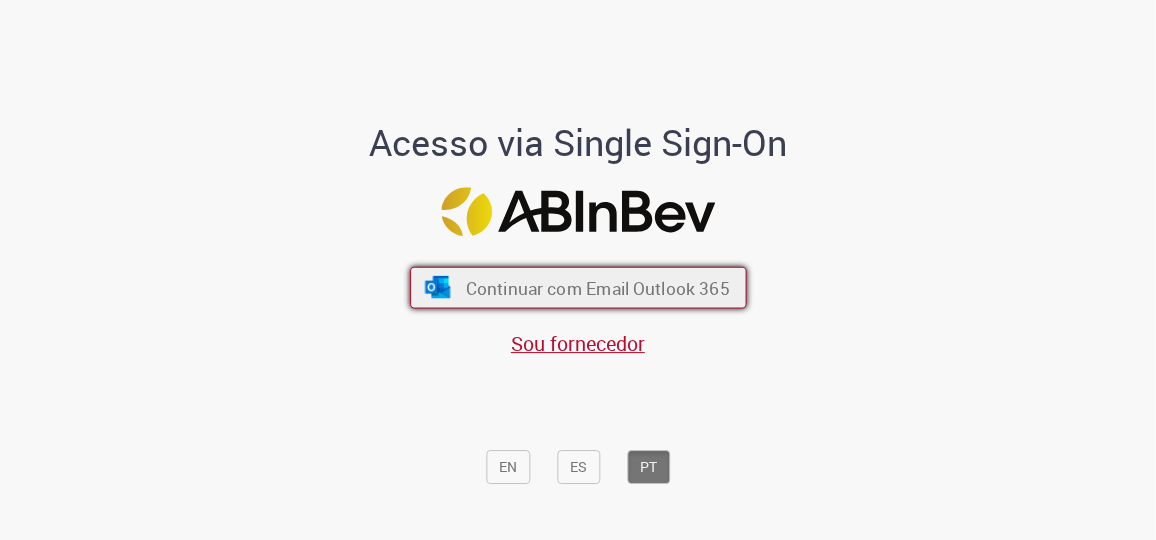 click on "Continuar com Email Outlook 365" at bounding box center [578, 288] 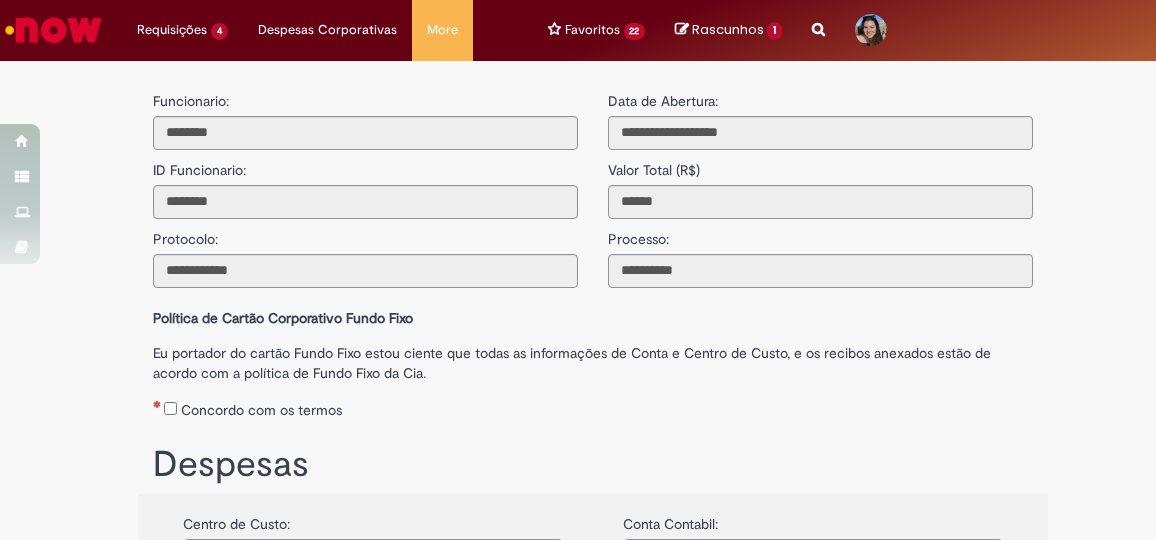 scroll, scrollTop: 0, scrollLeft: 0, axis: both 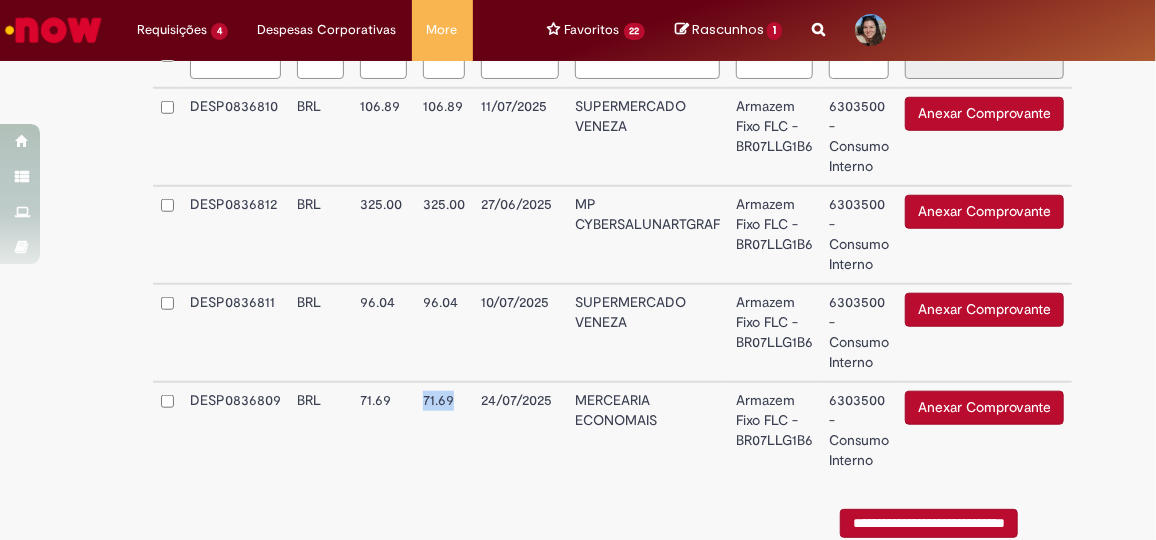 drag, startPoint x: 386, startPoint y: 403, endPoint x: 455, endPoint y: 407, distance: 69.115845 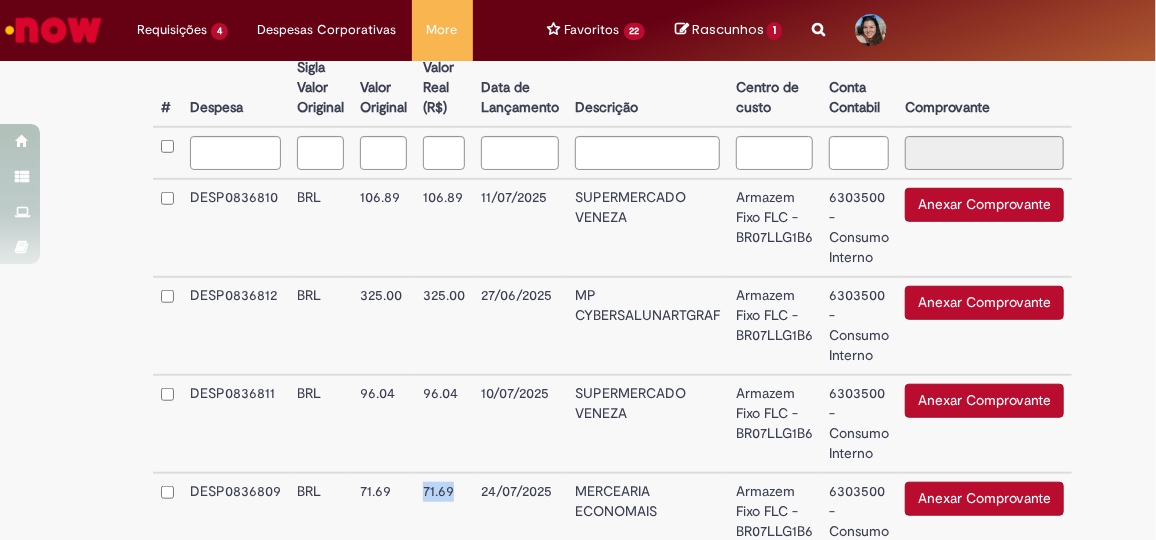 scroll, scrollTop: 486, scrollLeft: 0, axis: vertical 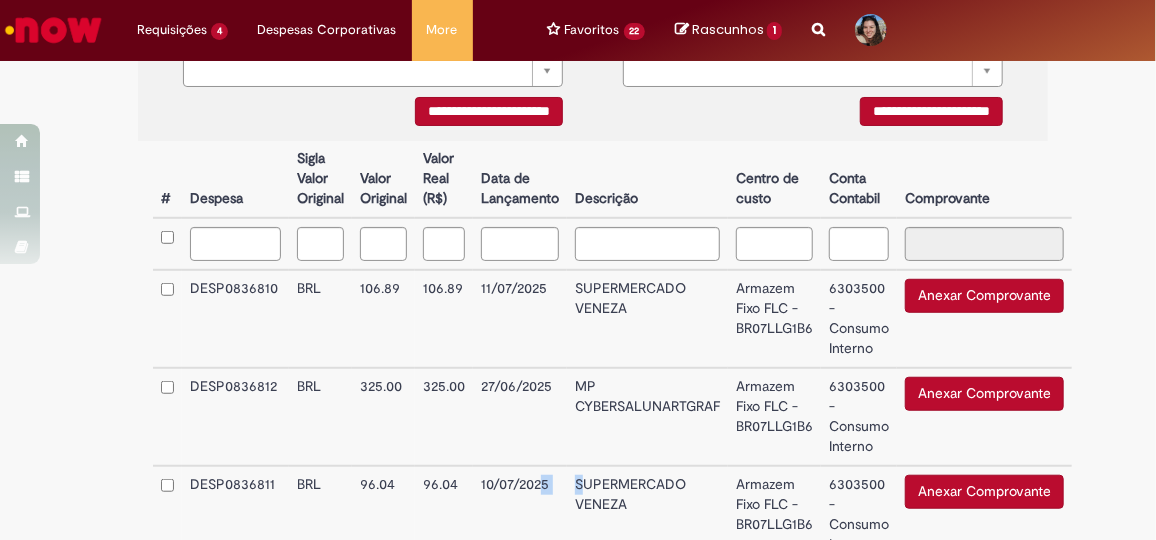 drag, startPoint x: 535, startPoint y: 492, endPoint x: 592, endPoint y: 482, distance: 57.870544 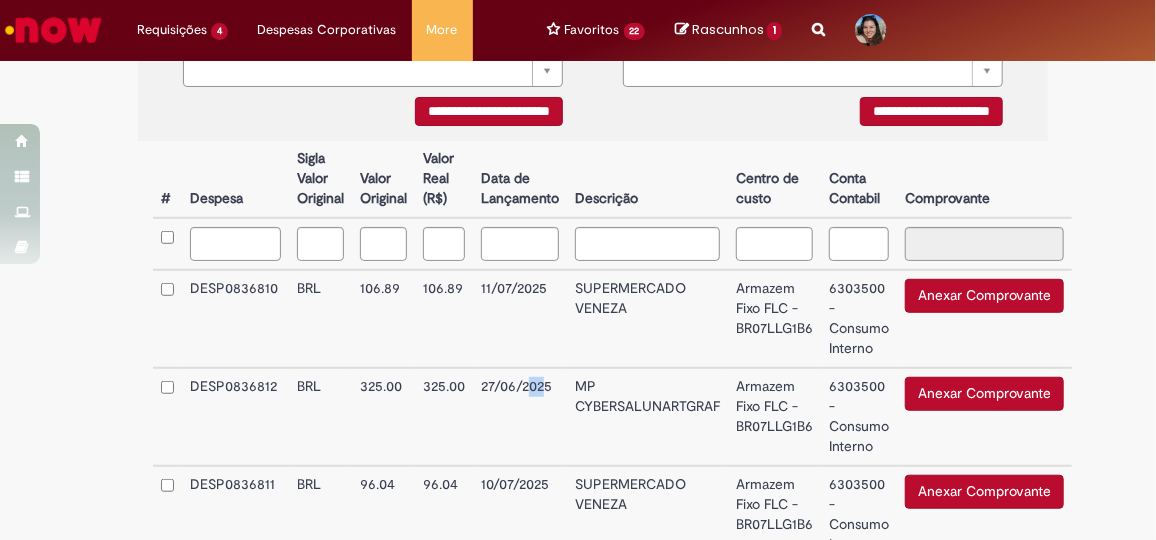 drag, startPoint x: 592, startPoint y: 482, endPoint x: 497, endPoint y: 392, distance: 130.86252 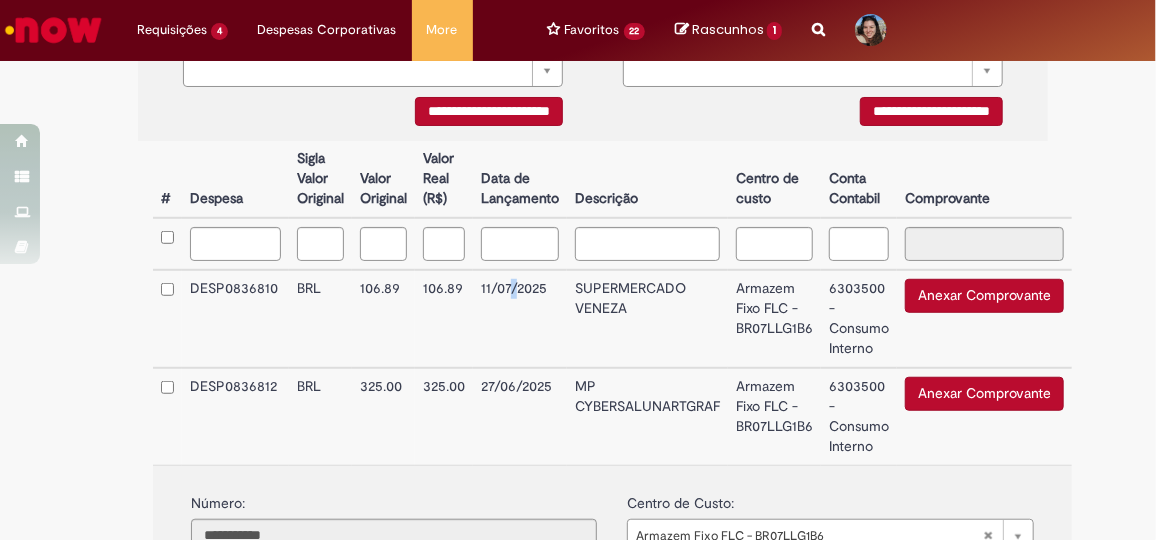 drag, startPoint x: 497, startPoint y: 392, endPoint x: 379, endPoint y: 283, distance: 160.63934 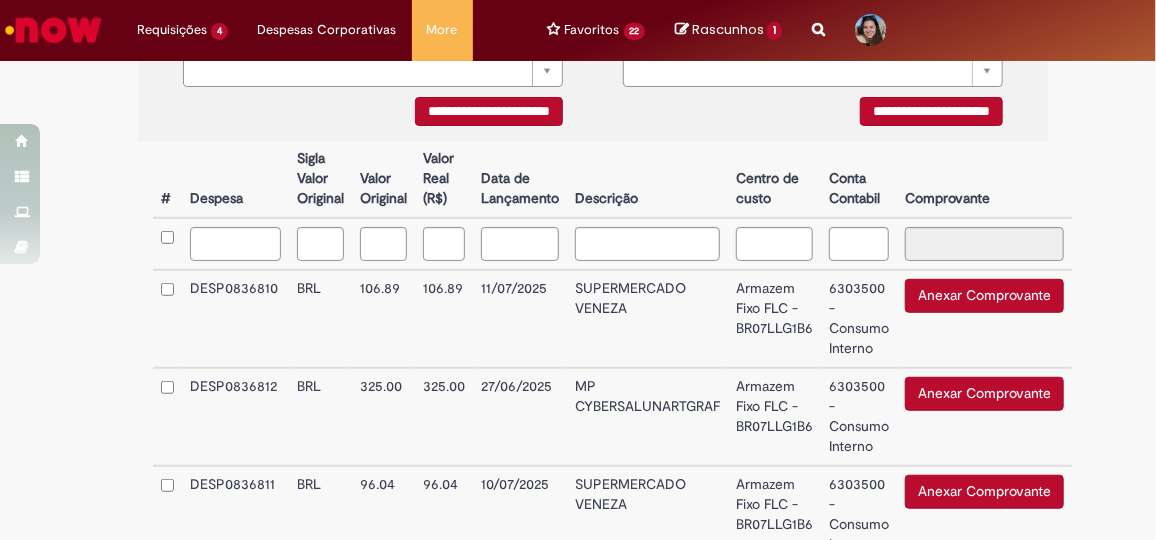 click on "**********" at bounding box center [578, 197] 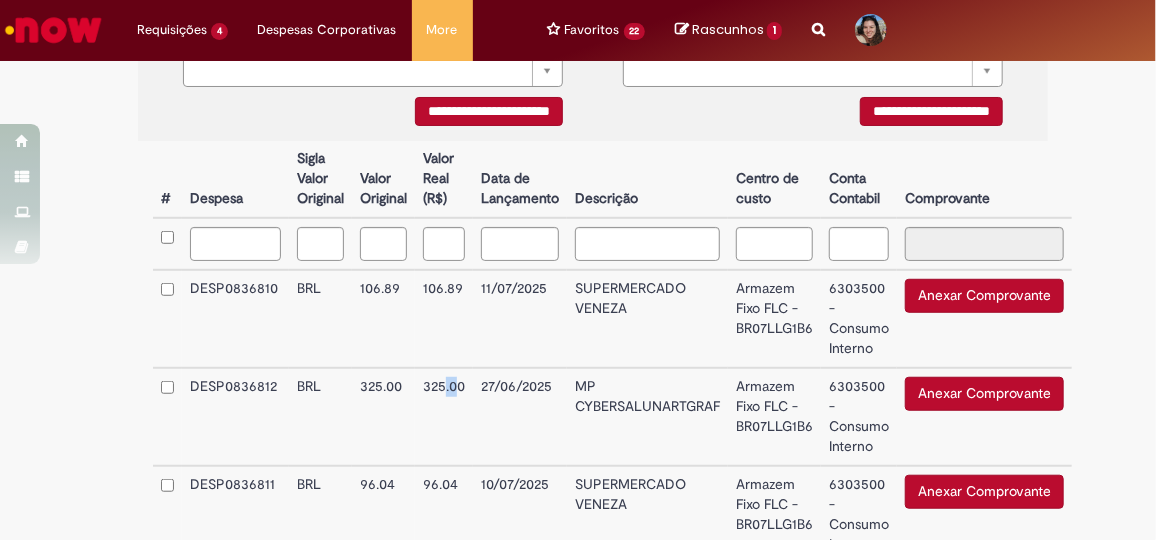 drag, startPoint x: 438, startPoint y: 377, endPoint x: 453, endPoint y: 377, distance: 15 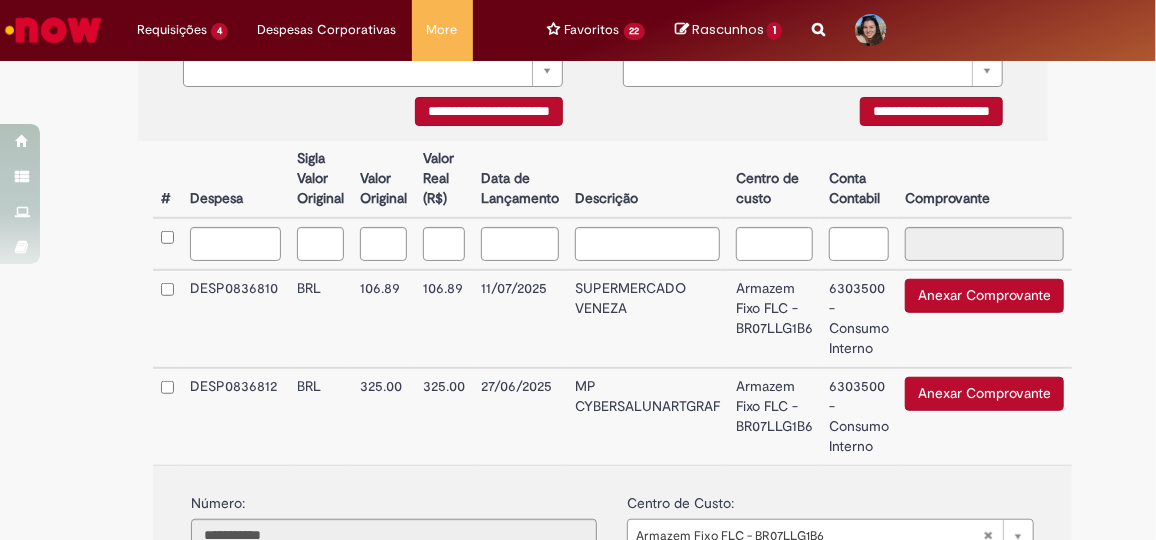 drag, startPoint x: 453, startPoint y: 377, endPoint x: 441, endPoint y: 296, distance: 81.88406 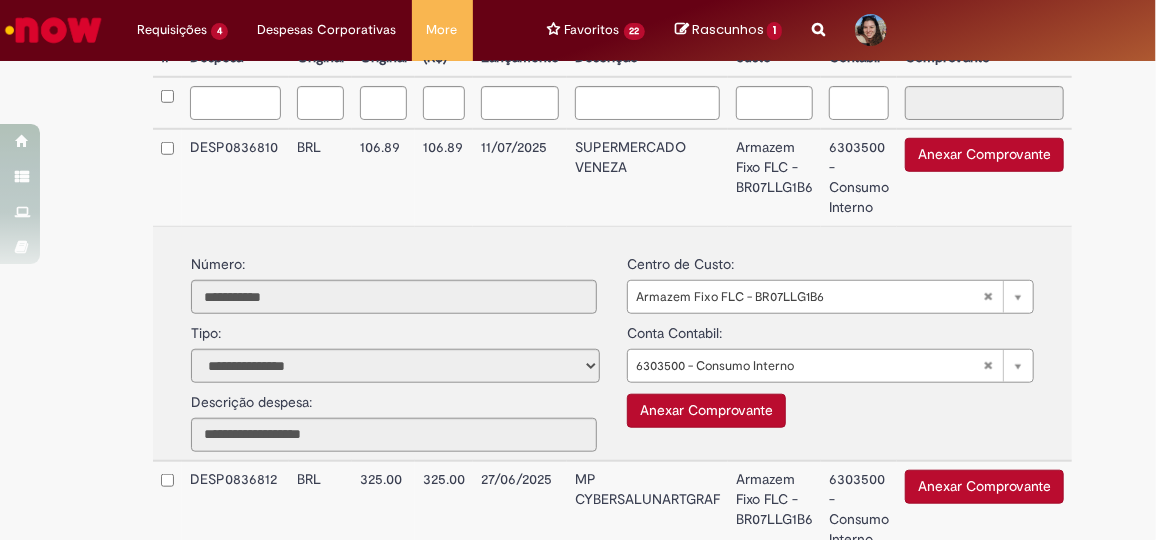 scroll, scrollTop: 668, scrollLeft: 0, axis: vertical 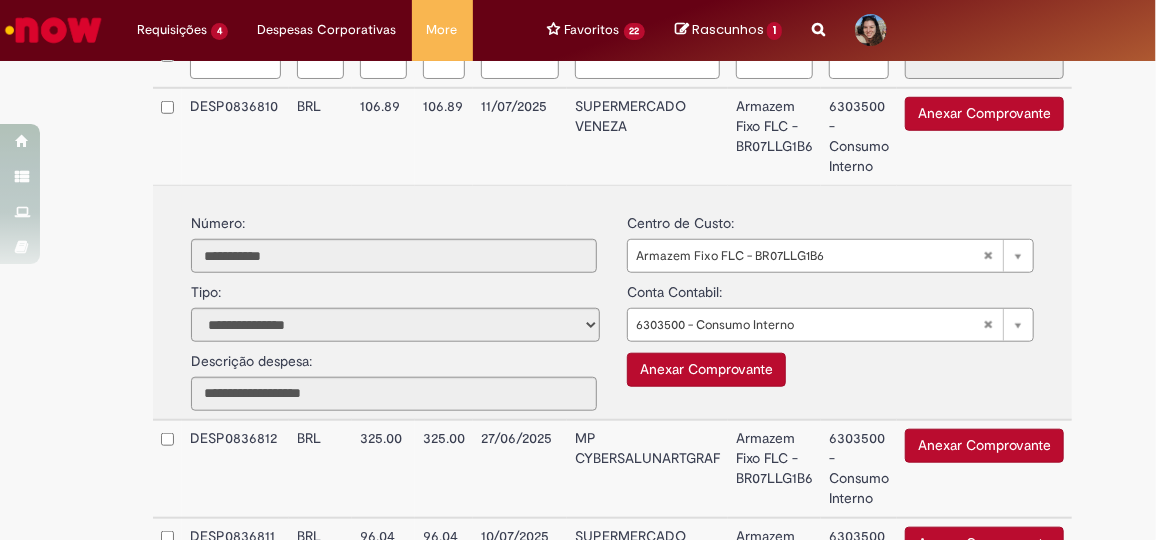 click on "MP  CYBERSALUNARTGRAF" at bounding box center [647, 469] 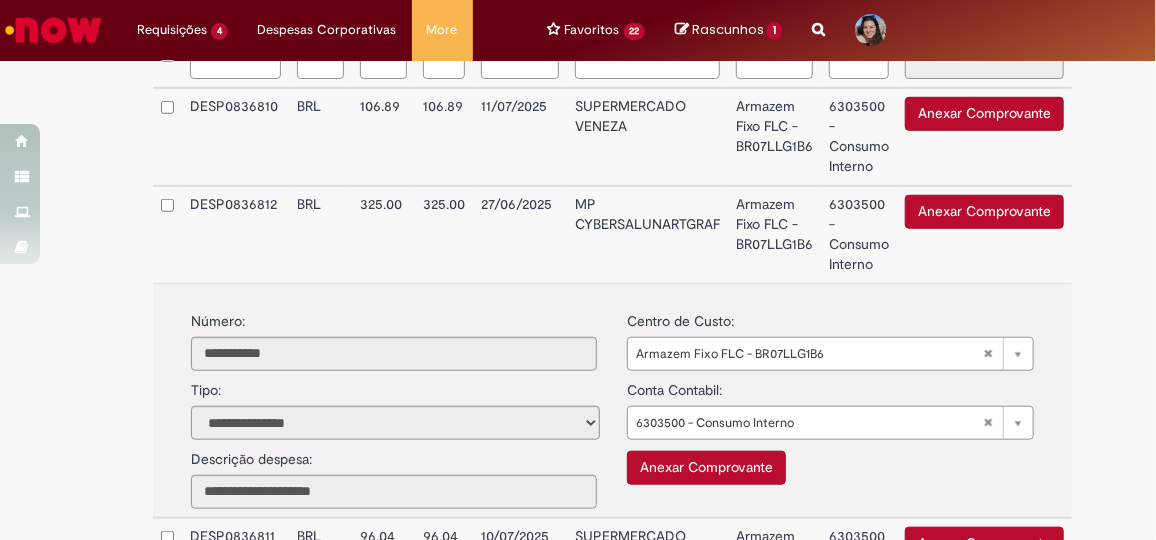 click on "SUPERMERCADO VENEZA" at bounding box center (647, 137) 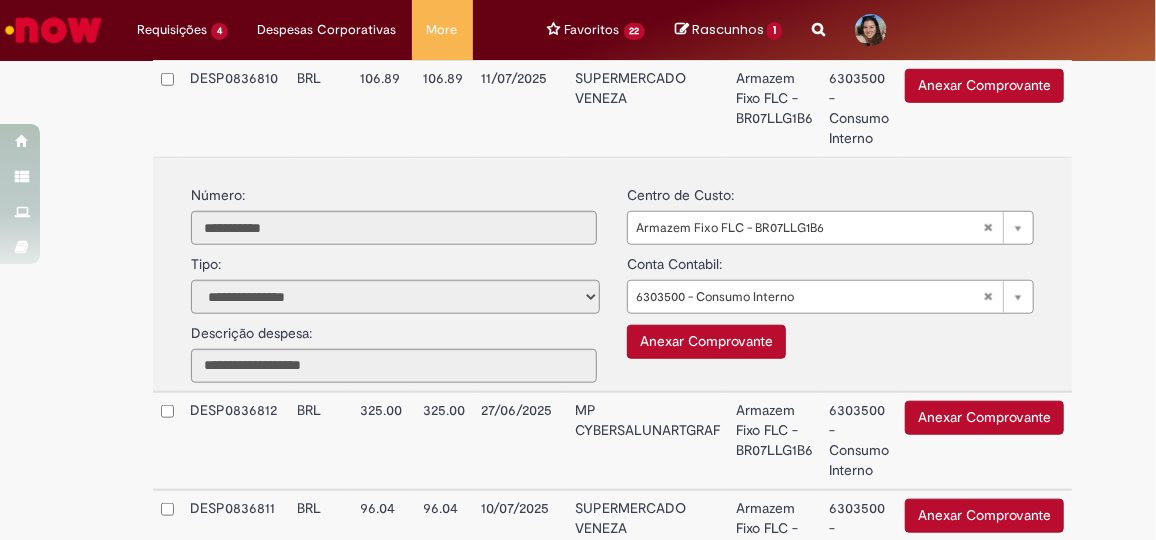 scroll, scrollTop: 668, scrollLeft: 0, axis: vertical 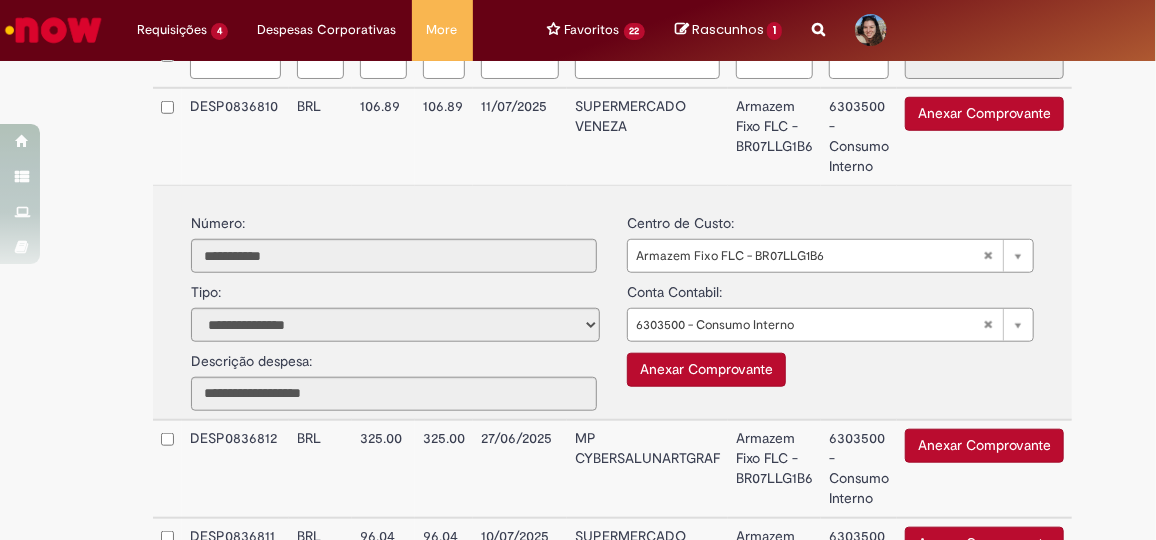 click on "SUPERMERCADO VENEZA" at bounding box center [647, 136] 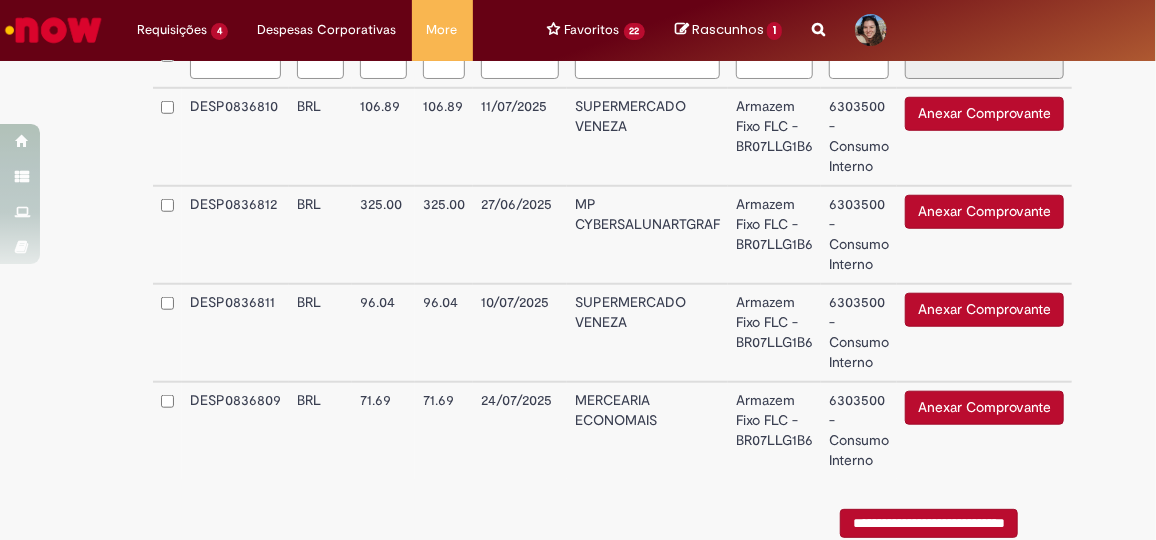 click on "10/07/2025" at bounding box center [520, 333] 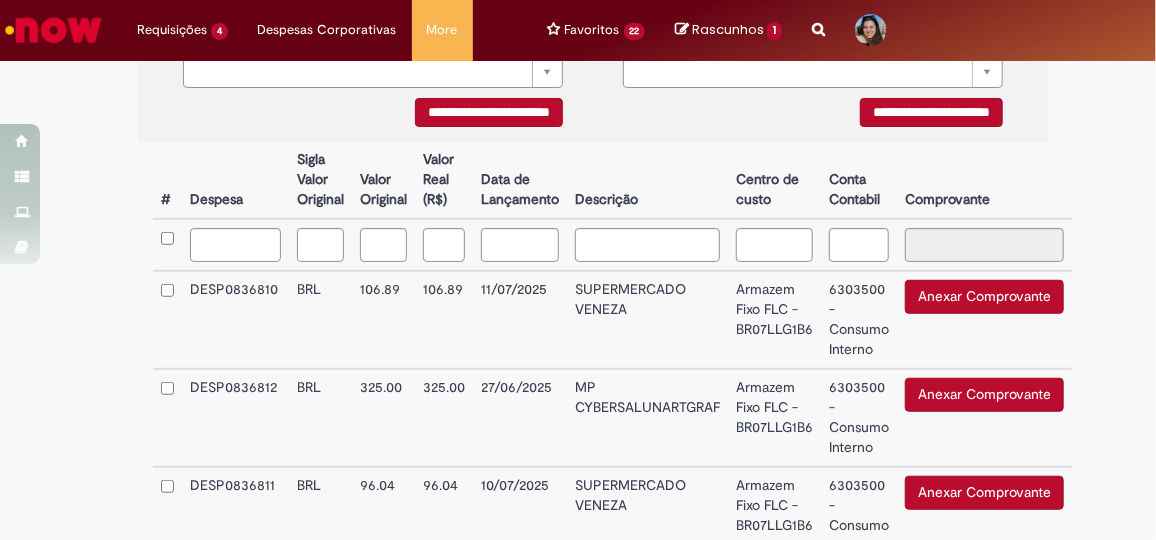scroll, scrollTop: 395, scrollLeft: 0, axis: vertical 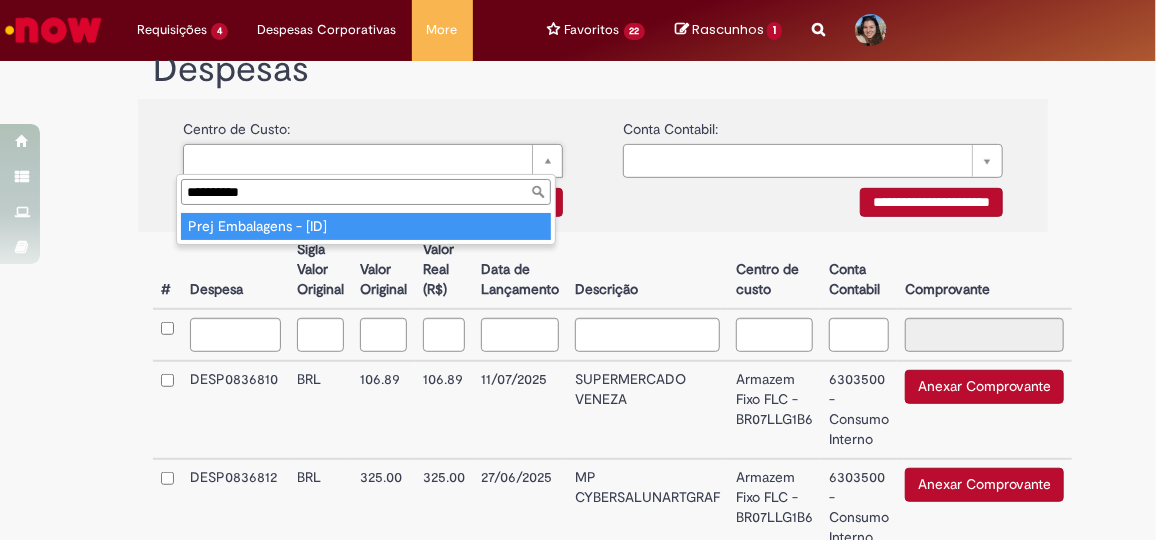 type on "**********" 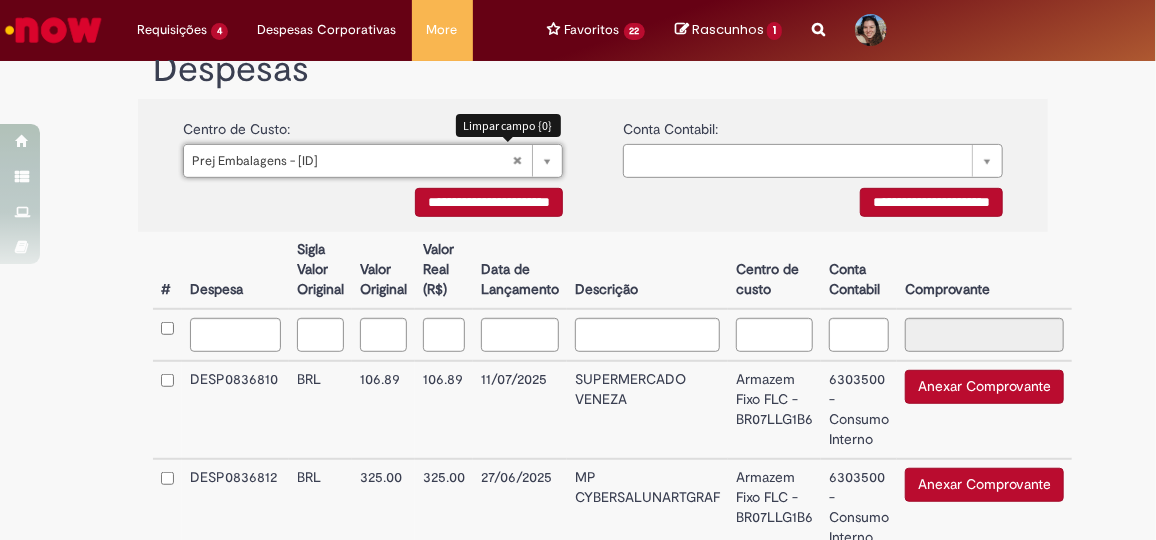 click on "Prej  Embalagens - BR07LLG126" at bounding box center [373, 161] 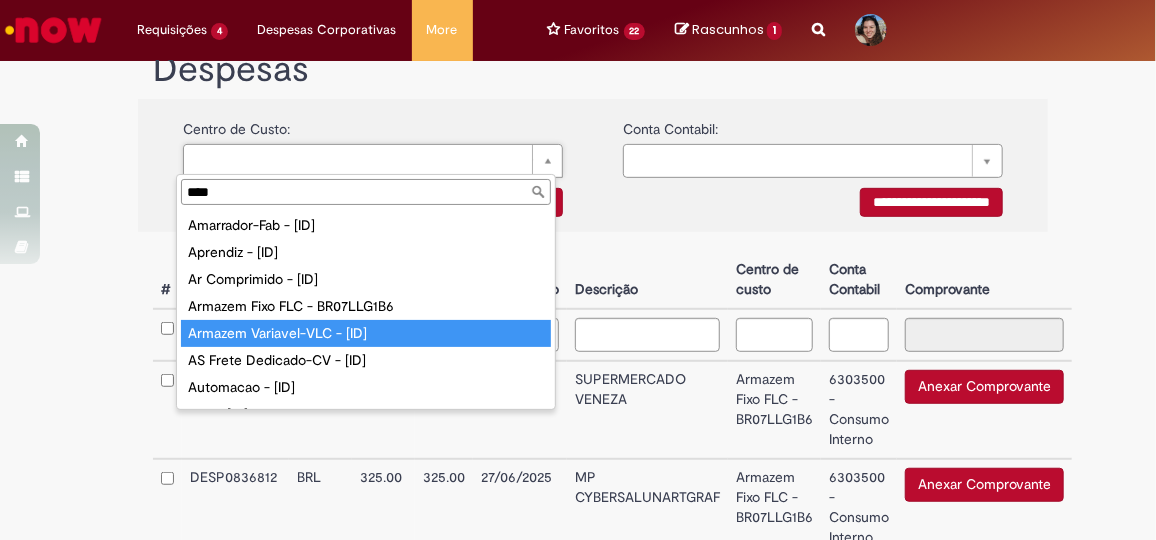 scroll, scrollTop: 180, scrollLeft: 0, axis: vertical 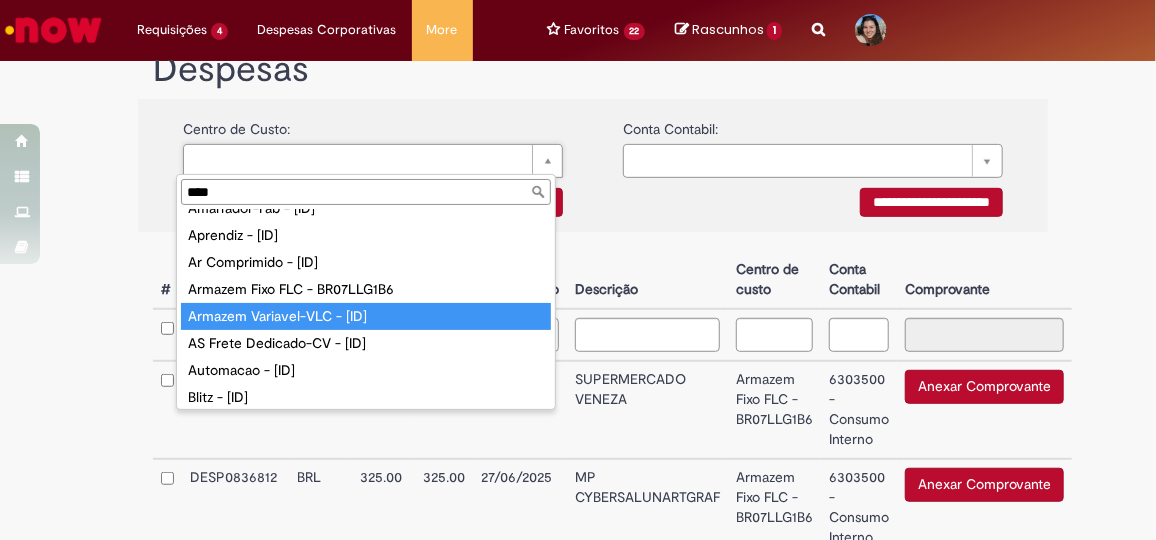 type on "****" 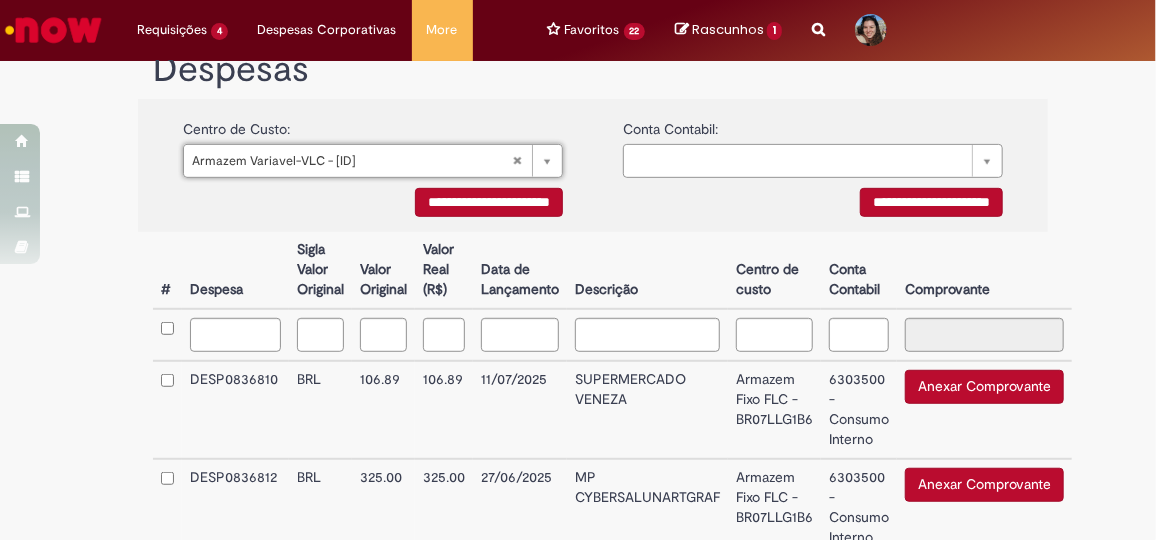 click on "**********" at bounding box center (373, 205) 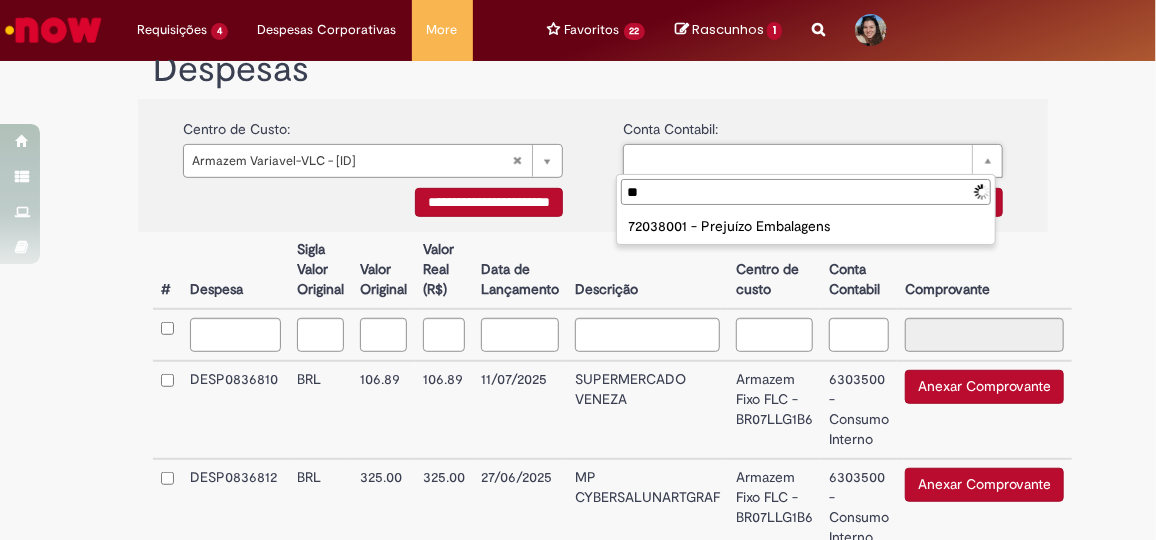 type on "*" 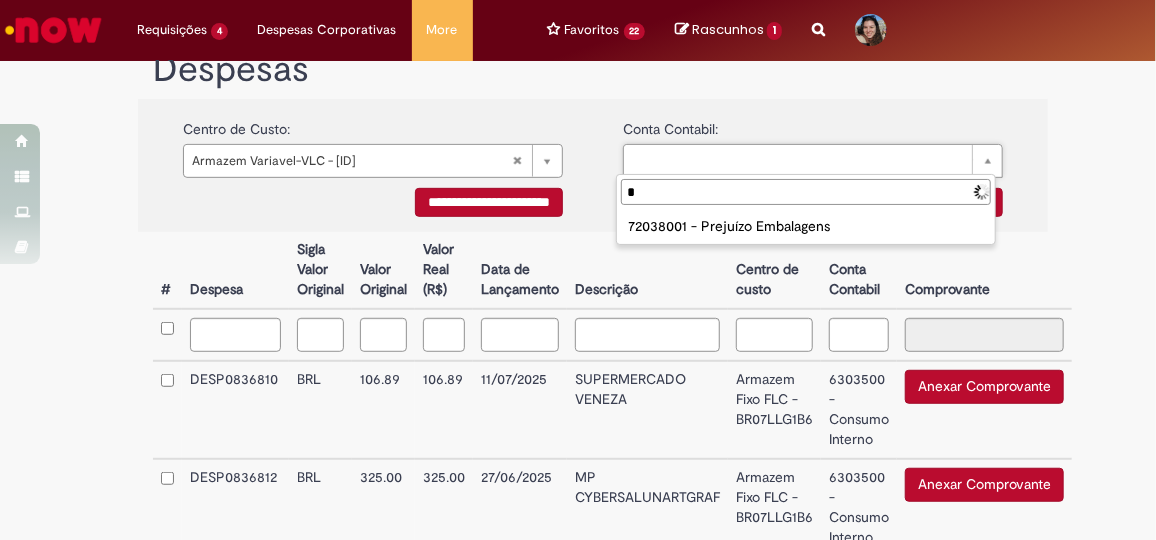 type 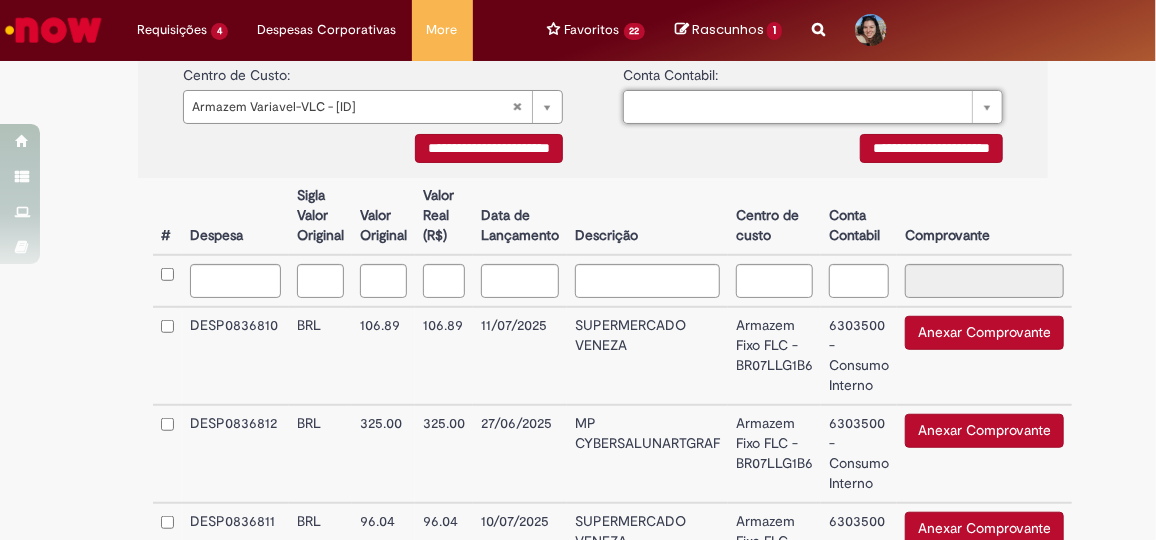 scroll, scrollTop: 486, scrollLeft: 0, axis: vertical 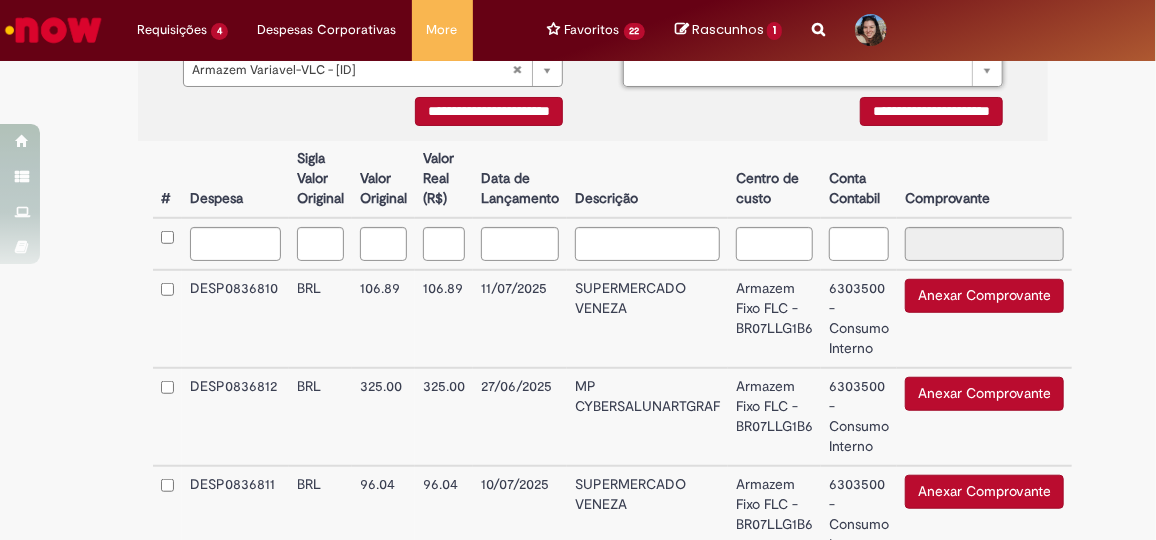 click on "Anexar Comprovante" at bounding box center (984, 296) 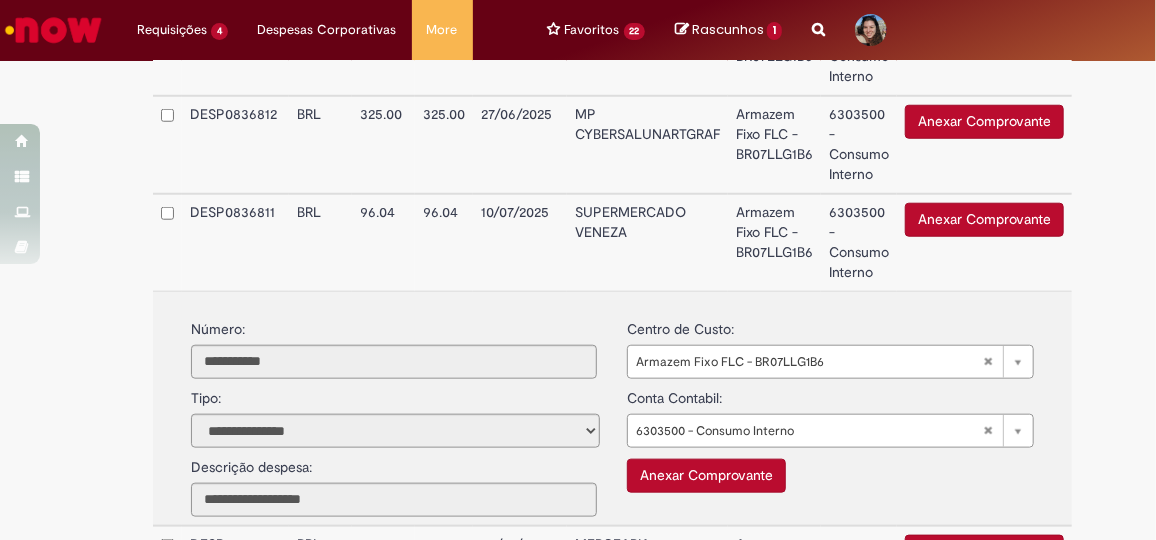 scroll, scrollTop: 720, scrollLeft: 0, axis: vertical 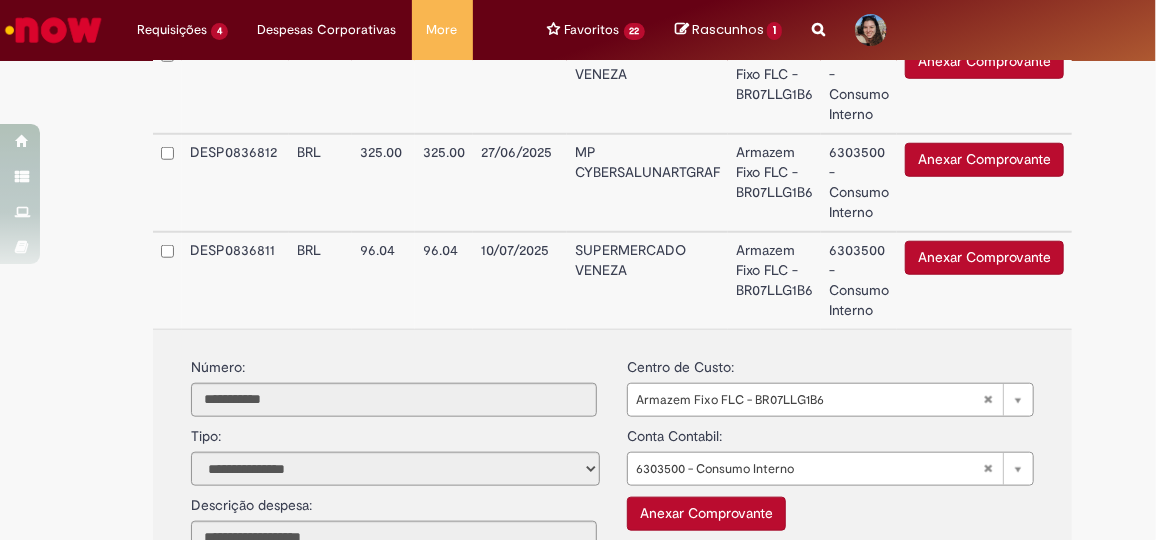 click on "Anexar Comprovante" at bounding box center (984, 160) 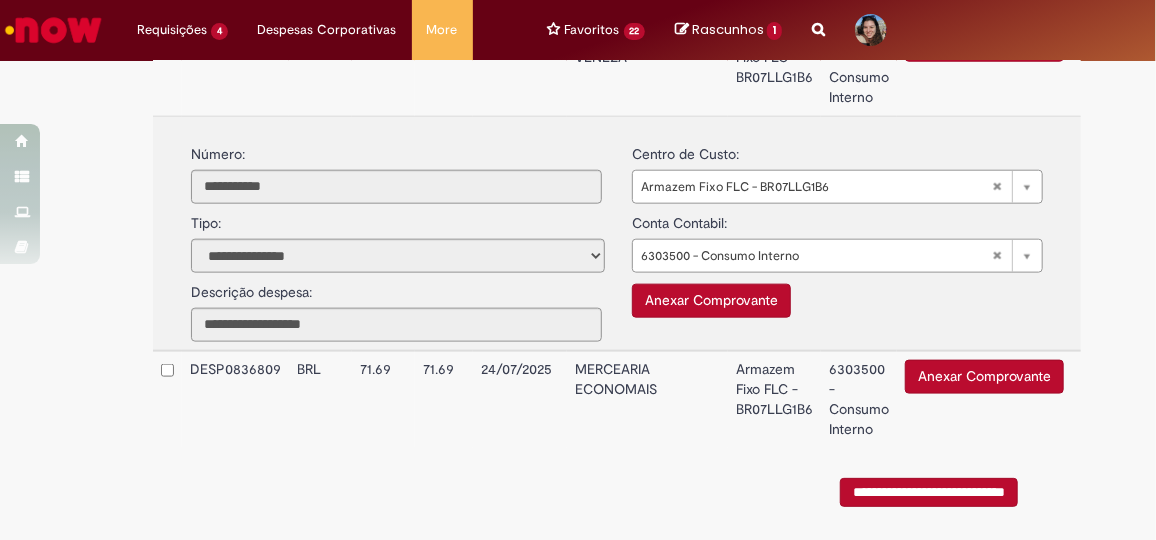 scroll, scrollTop: 993, scrollLeft: 0, axis: vertical 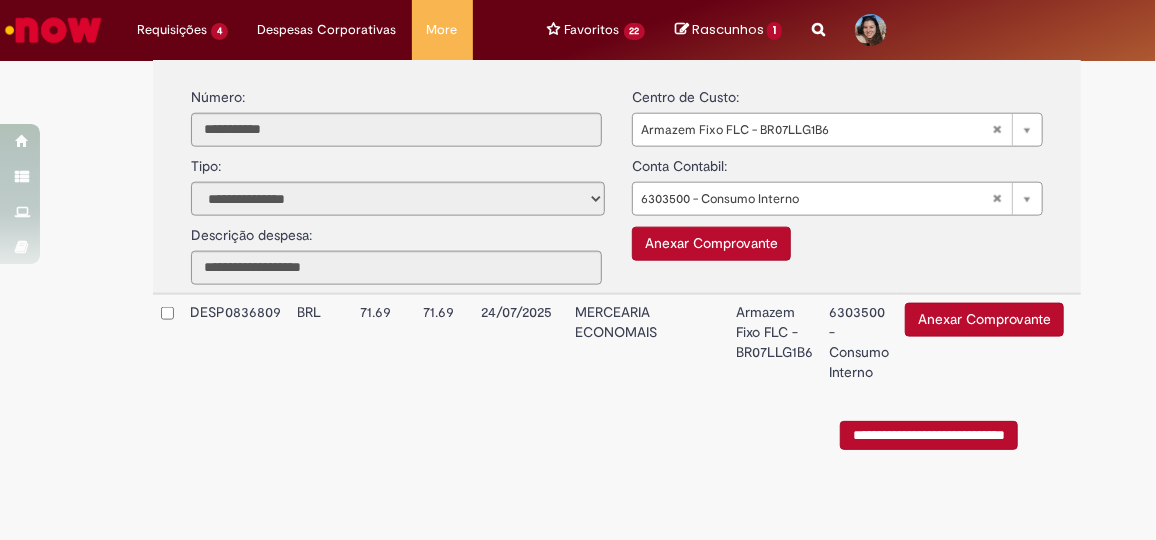 click on "Anexar Comprovante" at bounding box center [984, 320] 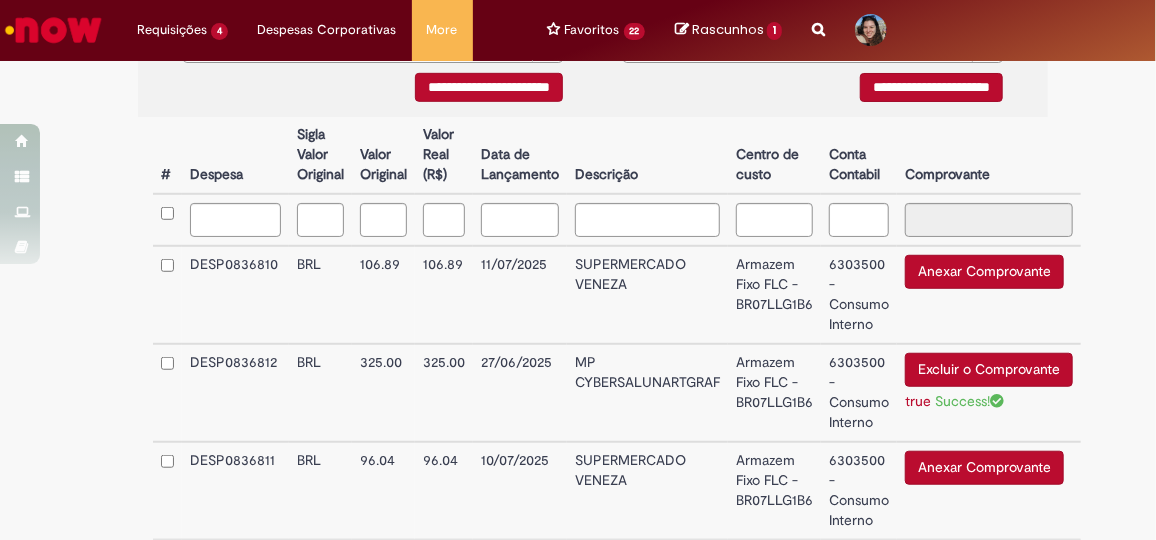 scroll, scrollTop: 538, scrollLeft: 0, axis: vertical 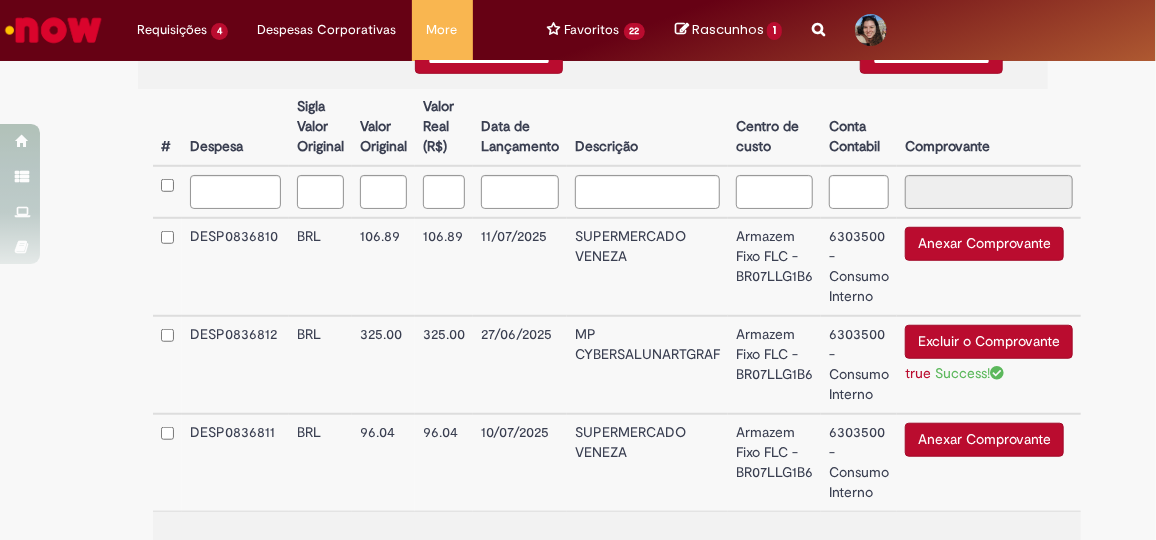 click on "Anexar Comprovante" at bounding box center (984, 244) 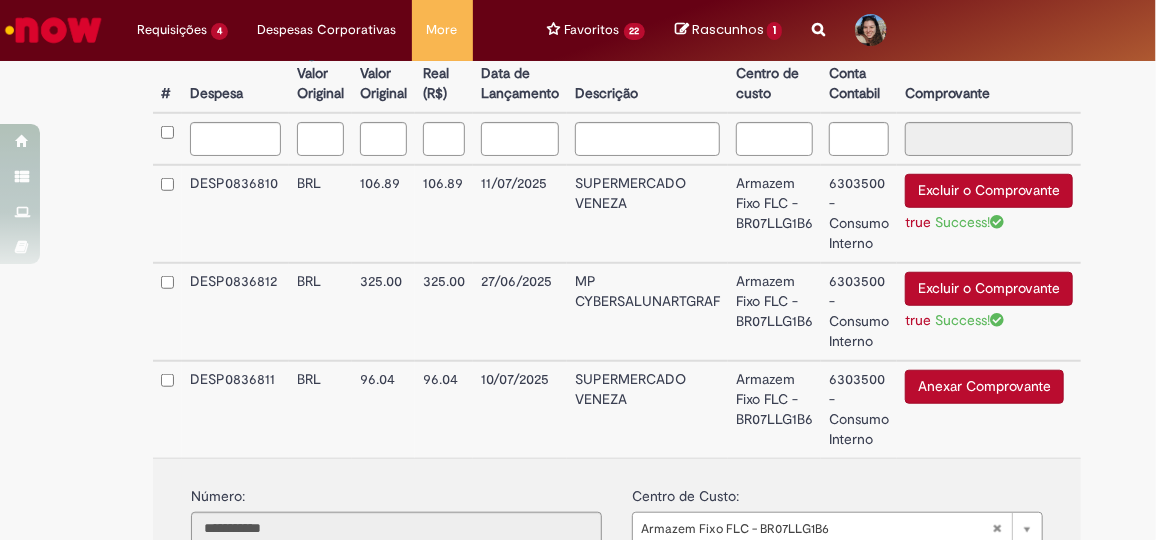 scroll, scrollTop: 629, scrollLeft: 0, axis: vertical 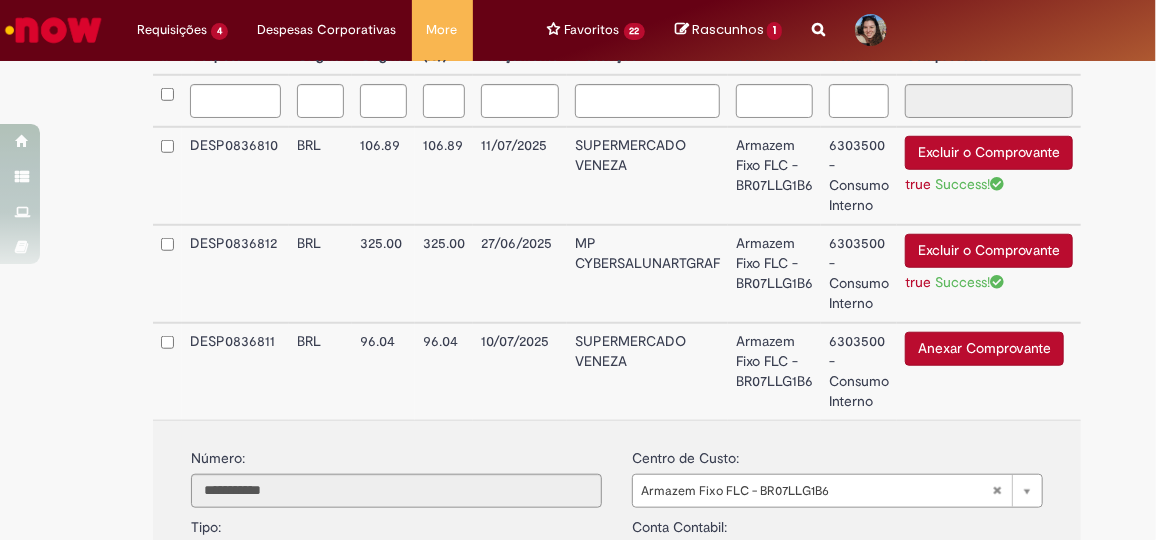 click on "Anexar Comprovante" at bounding box center [984, 349] 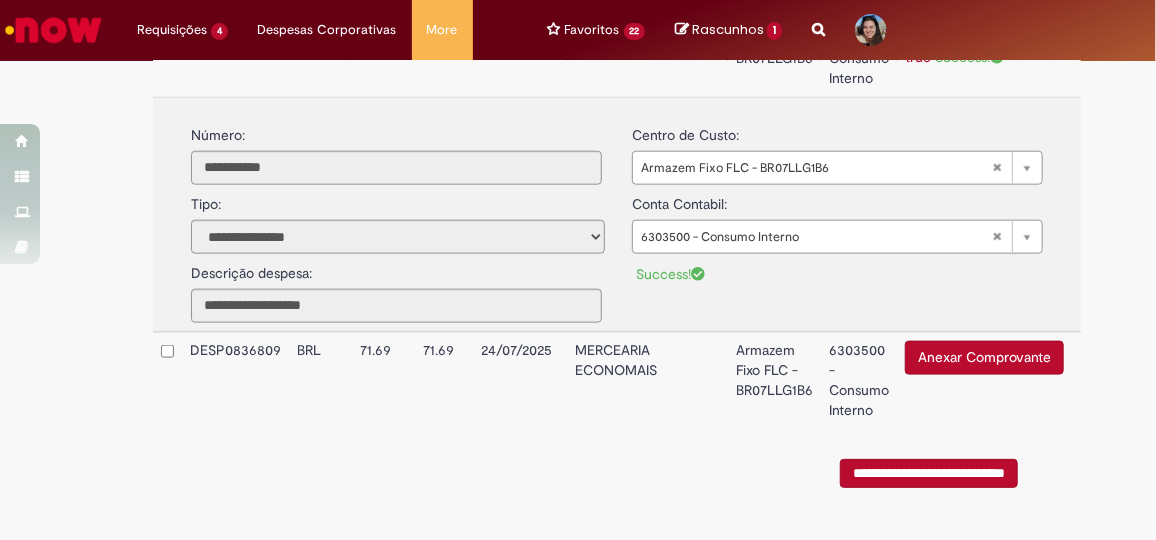 scroll, scrollTop: 993, scrollLeft: 0, axis: vertical 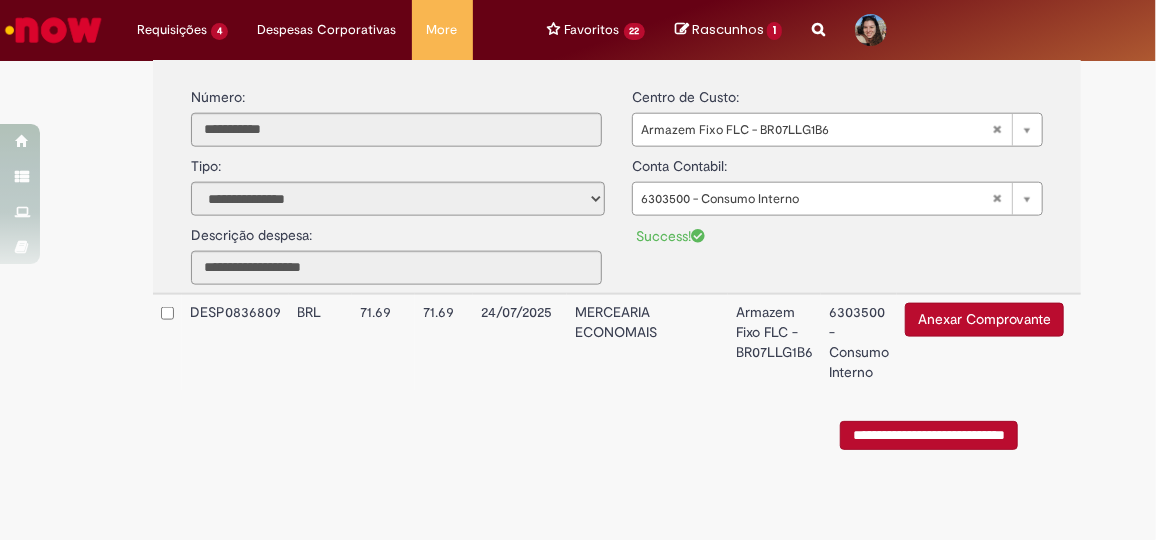 click on "Anexar Comprovante    Excluir o Comprovante" at bounding box center (989, 342) 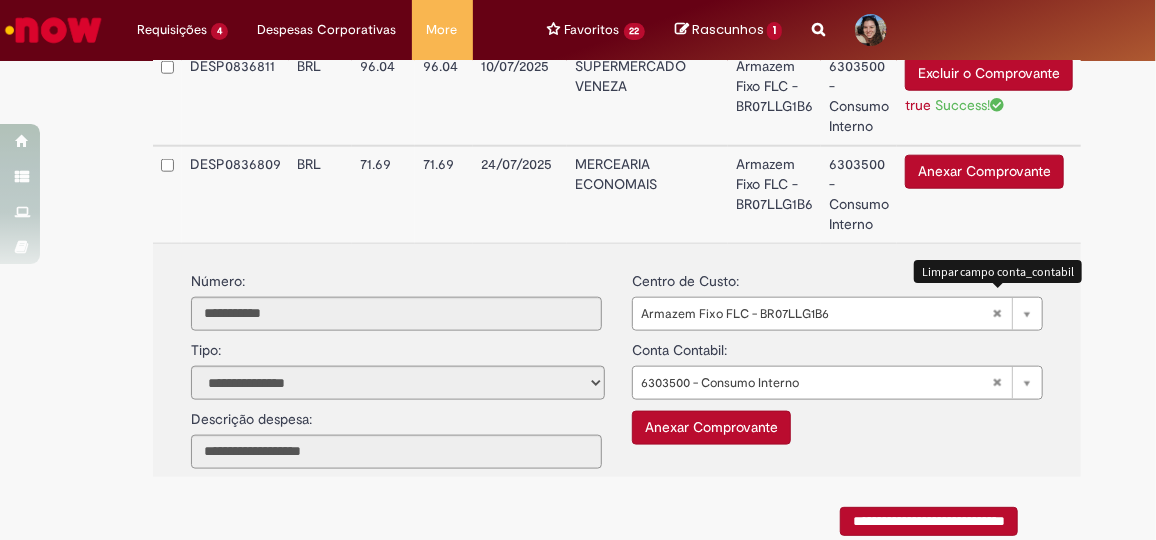 scroll, scrollTop: 993, scrollLeft: 0, axis: vertical 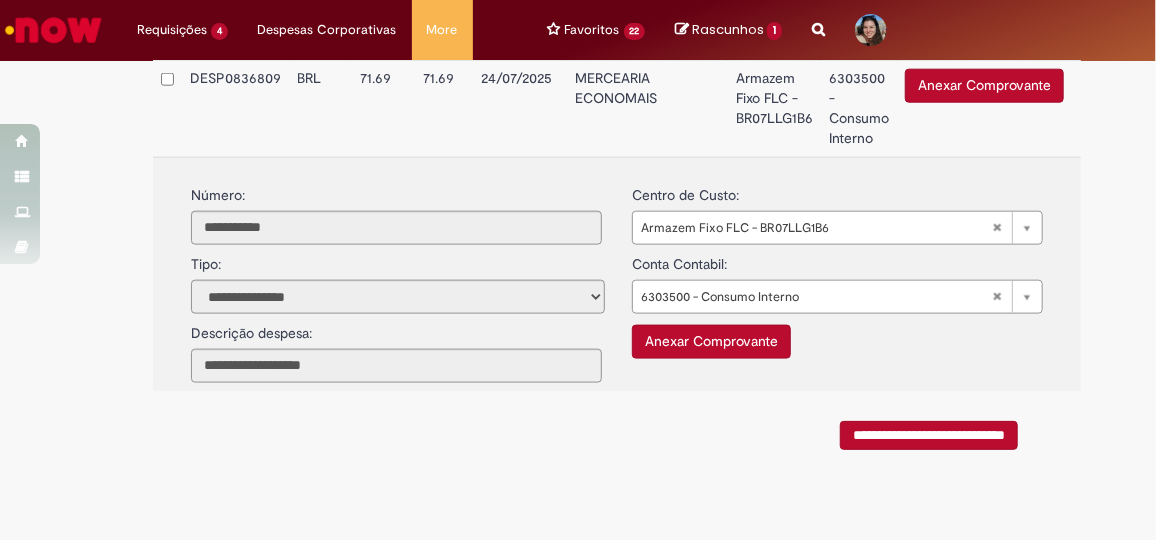 click on "Anexar Comprovante" at bounding box center (711, 342) 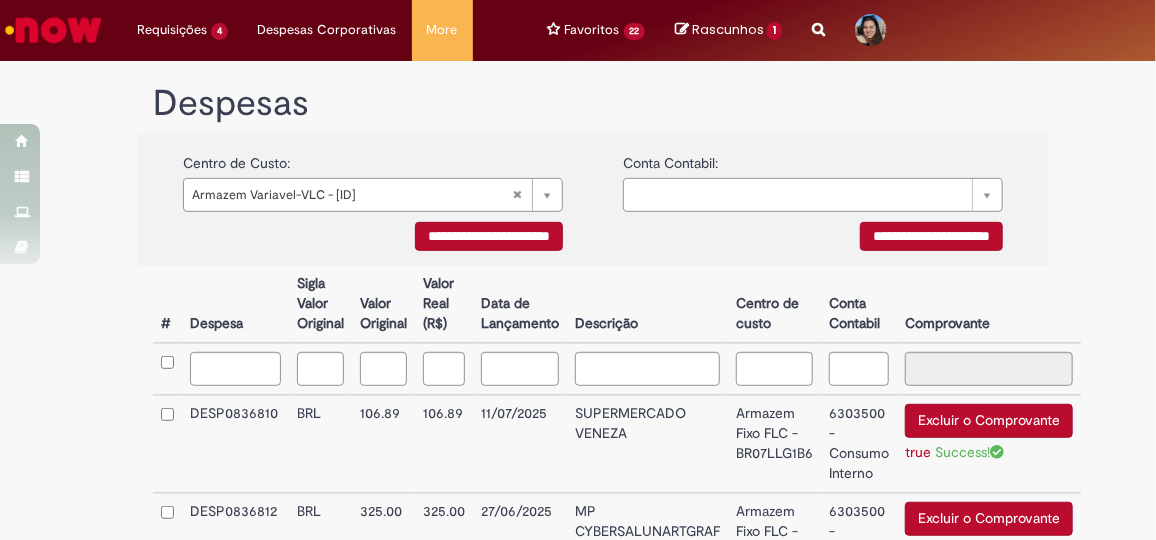 scroll, scrollTop: 356, scrollLeft: 0, axis: vertical 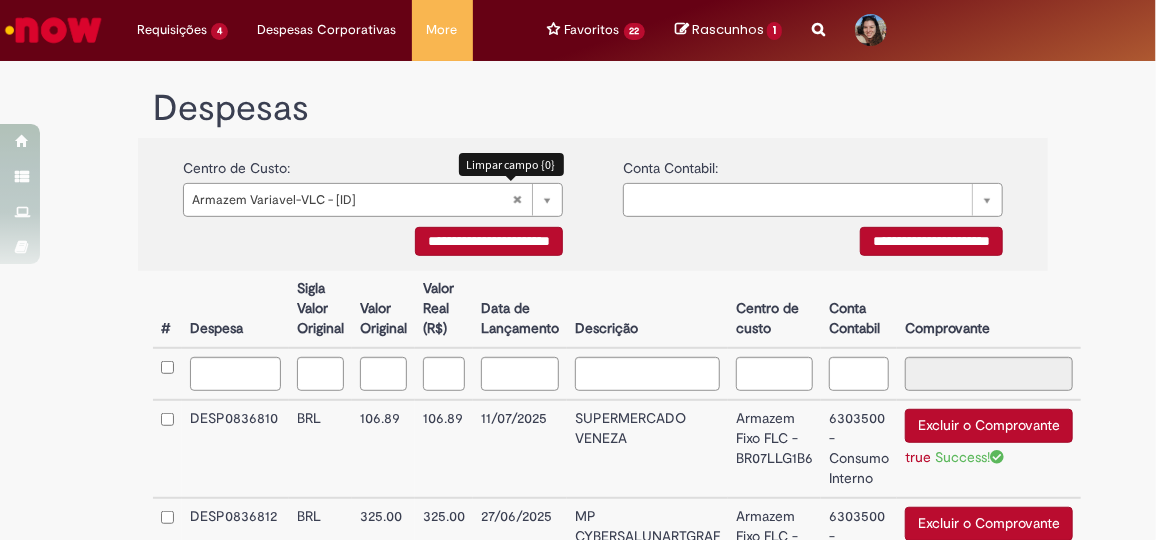 click on "Armazem Variavel-VLC - BR07LLV1A7" at bounding box center [373, 200] 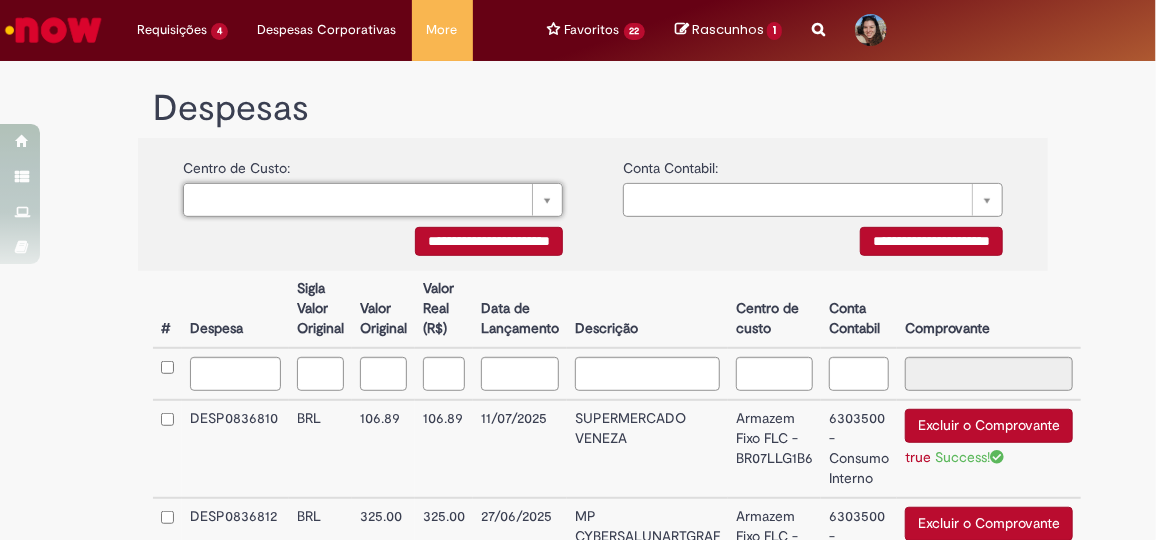 click on "**********" at bounding box center (813, 244) 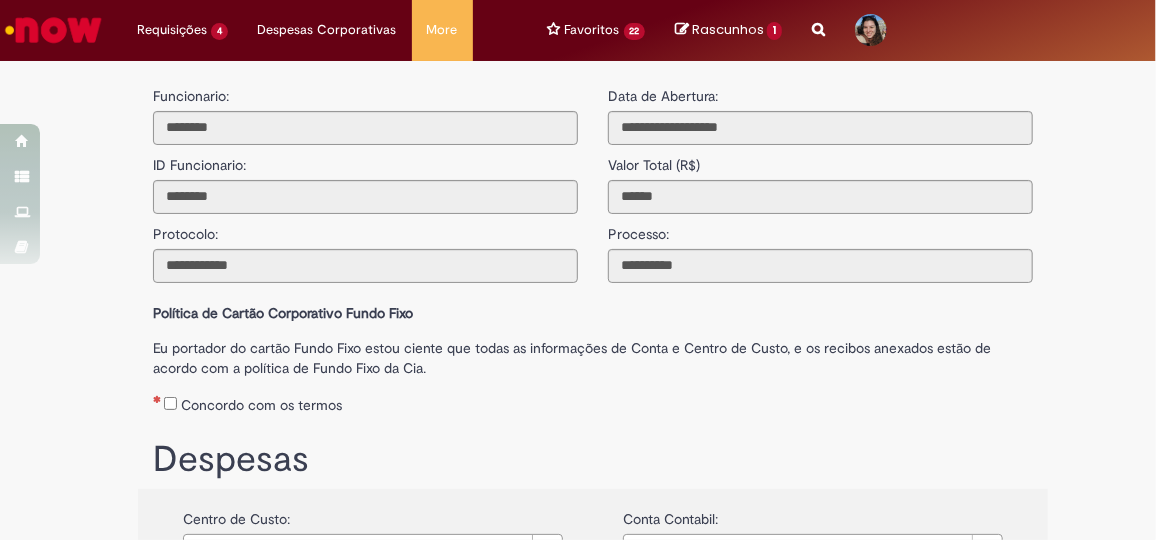 scroll, scrollTop: 0, scrollLeft: 0, axis: both 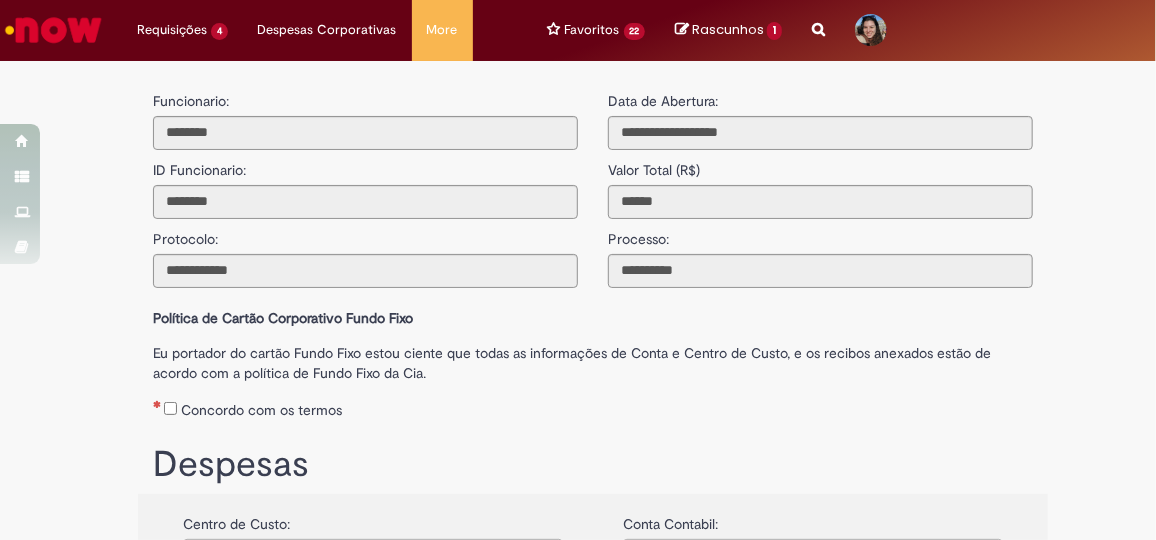 click on "Concordo com os termos" at bounding box center (593, 406) 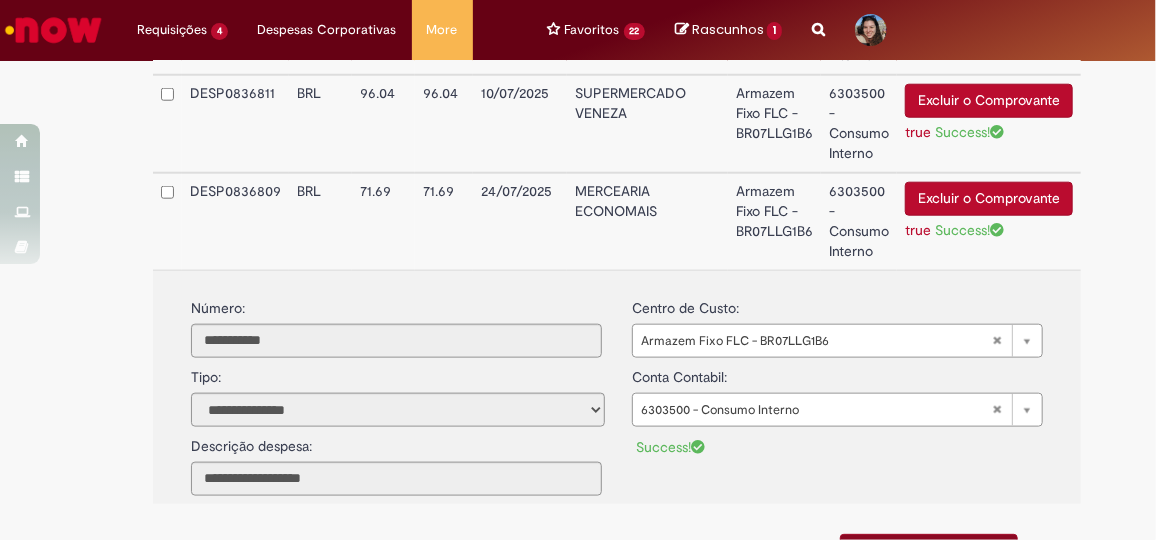 scroll, scrollTop: 993, scrollLeft: 0, axis: vertical 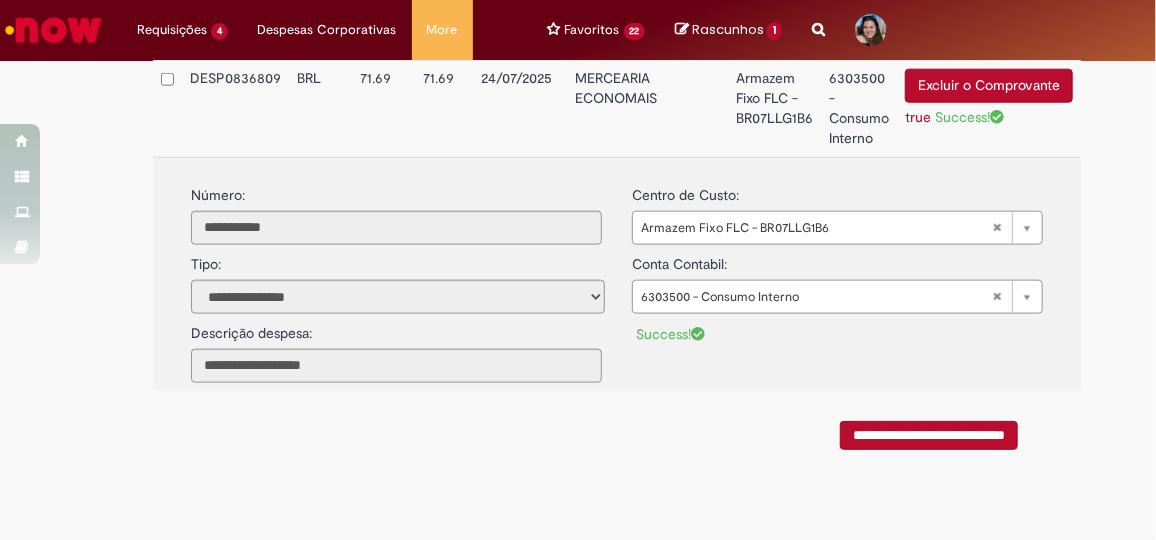 click on "**********" at bounding box center [929, 435] 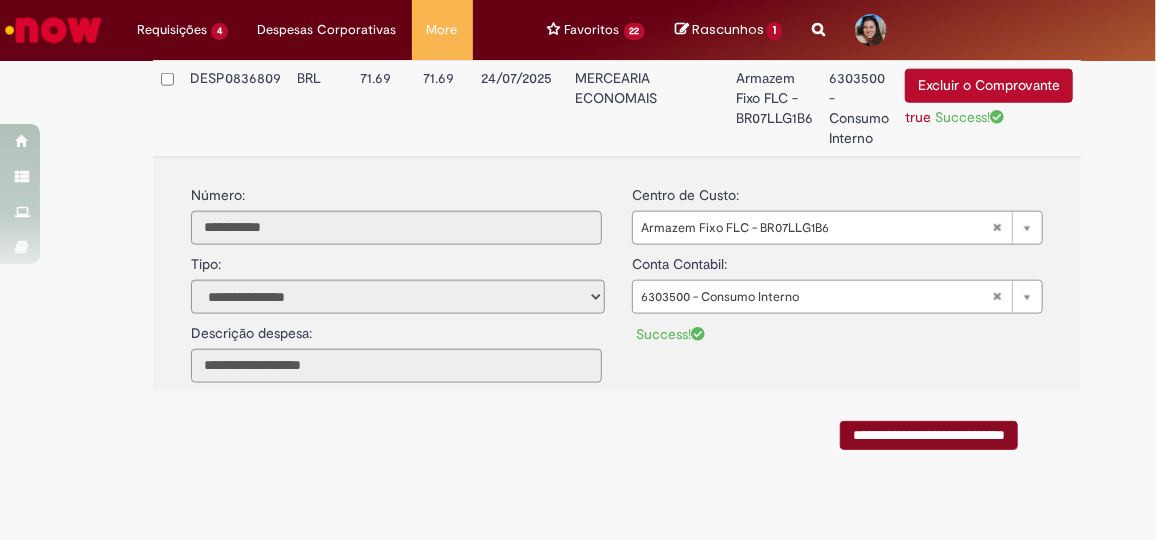 scroll, scrollTop: 0, scrollLeft: 0, axis: both 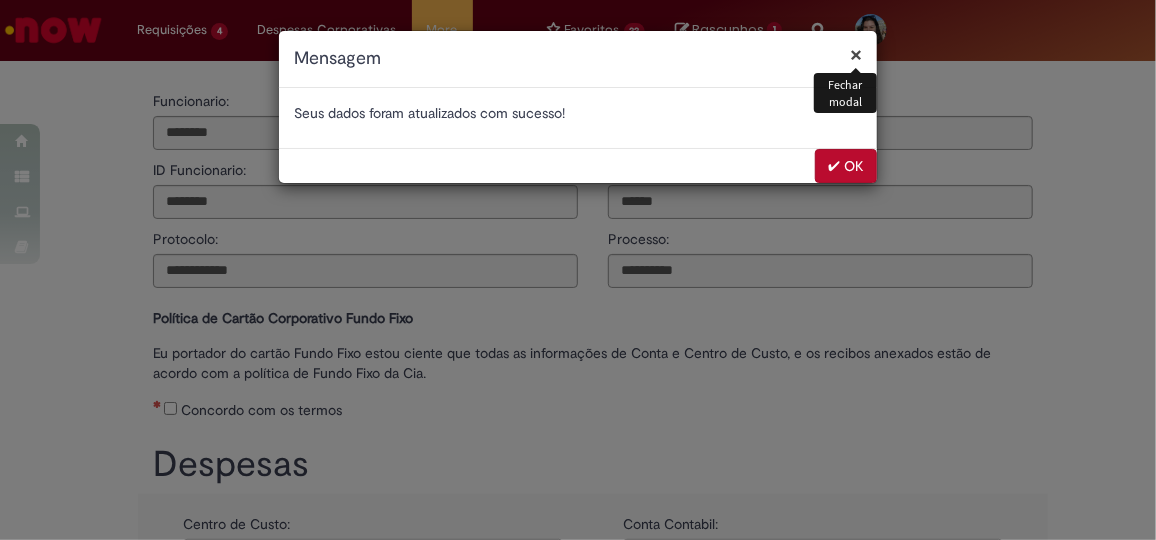 click on "✔ OK" at bounding box center [846, 166] 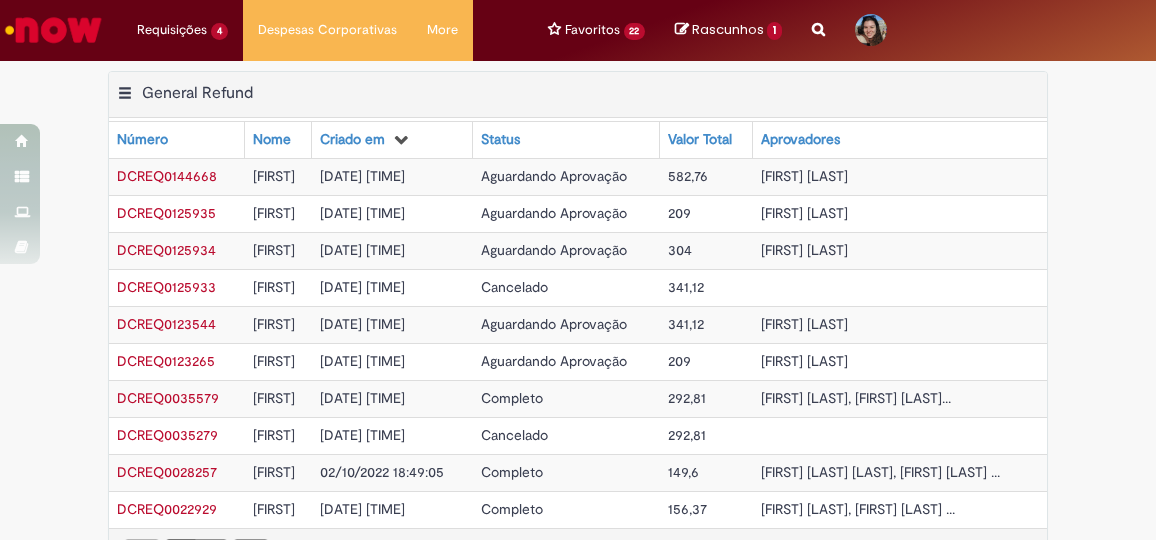 scroll, scrollTop: 0, scrollLeft: 0, axis: both 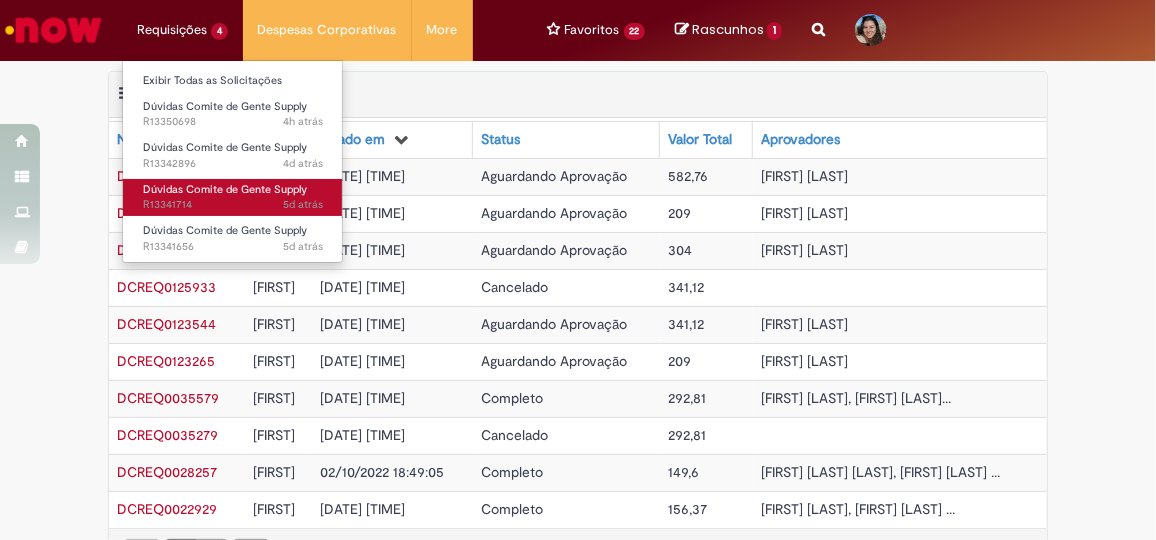 click on "Dúvidas Comite de Gente Supply" at bounding box center (225, 189) 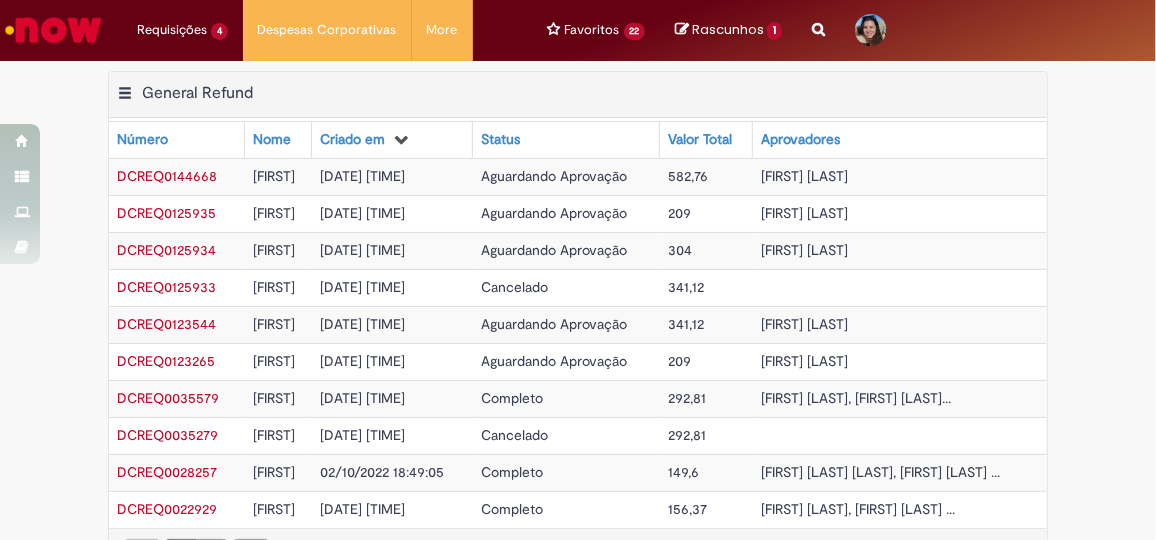 click on "Exportar como PDF   Exportar como Excel   Exportar como CSV
General Refund Tabela - Página 1
Mostrar filtro       Tudo     >   Funcionário é Victória     >   Processo = Reembolso Geral
General Refund
Número
Nome
Criado em
Status
Valor Total
Aprovadores
DCREQ0144668 Victória 24/03/2025 08:07:20 Aguardando Aprovação 582,76 Matheus Rios
DCREQ0125935 Victória 07/11/2024 17:13:49 Aguardando Aprovação 209 Matheus Rios
DCREQ0125934 Victória 07/11/2024 17:08:25 Aguardando Aprovação 304 Matheus Rios
DCREQ0125933 Victória 07/11/2024 17:04:14 Cancelado 341,12
DCREQ0123544 Victória 28/10/2024 09:32:47 Aguardando Aprovação 341,12 Matheus Rios
Victória" at bounding box center (578, 337) 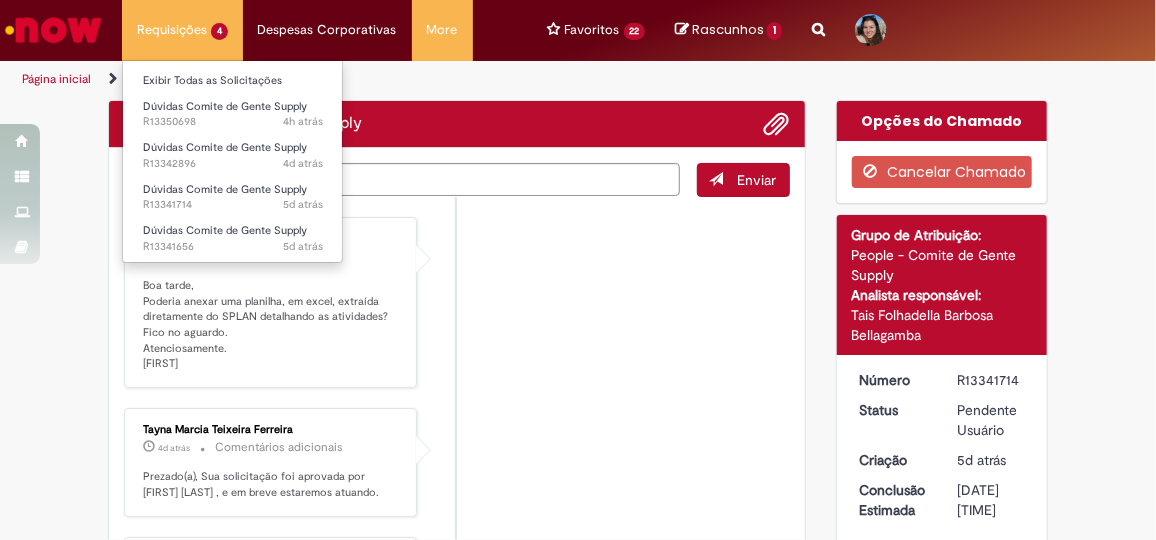 click on "Requisições   4
Exibir Todas as Solicitações
Dúvidas Comite de Gente Supply
4h atrás 4 horas atrás  R13350698
Dúvidas Comite de Gente Supply
4d atrás 4 dias atrás  R13342896
Dúvidas Comite de Gente Supply
5d atrás 5 dias atrás  R13341714
Dúvidas Comite de Gente Supply
5d atrás 5 dias atrás  R13341656" at bounding box center (182, 30) 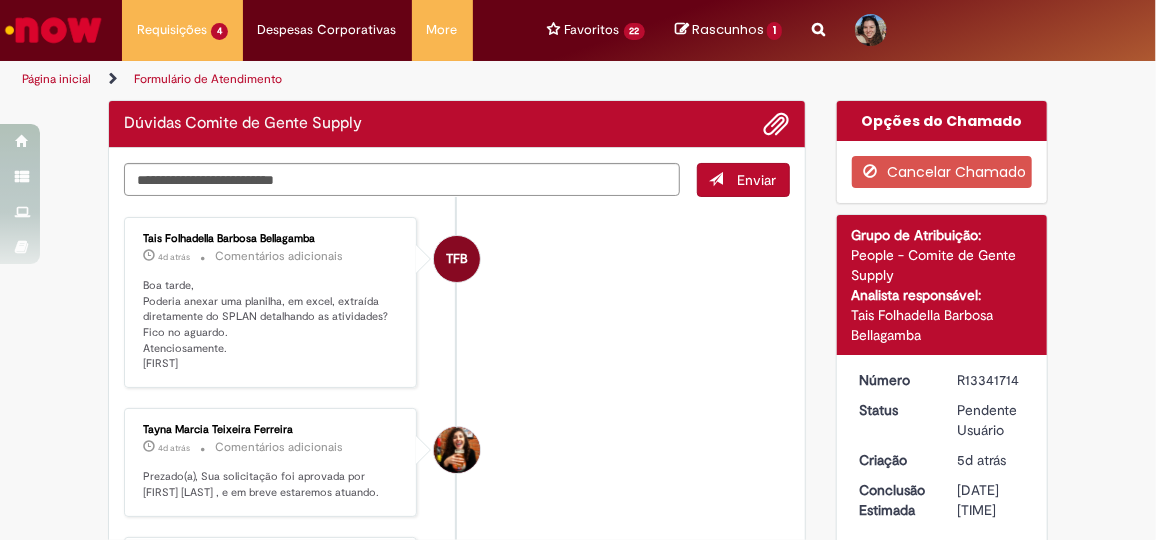 click on "Verificar Código de Barras
Dúvidas Comite de Gente Supply
Enviar
TFB
Tais Folhadella Barbosa Bellagamba
4d atrás 4 dias atrás     Comentários adicionais
Boa tarde,
Poderia anexar uma planilha, em excel, extraída diretamente do SPLAN detalhando as atividades?
Fico no aguardo.
Atenciosamente.
Tais
Tayna Marcia Teixeira Ferreira
4d atrás 4 dias atrás
S" at bounding box center (457, 622) 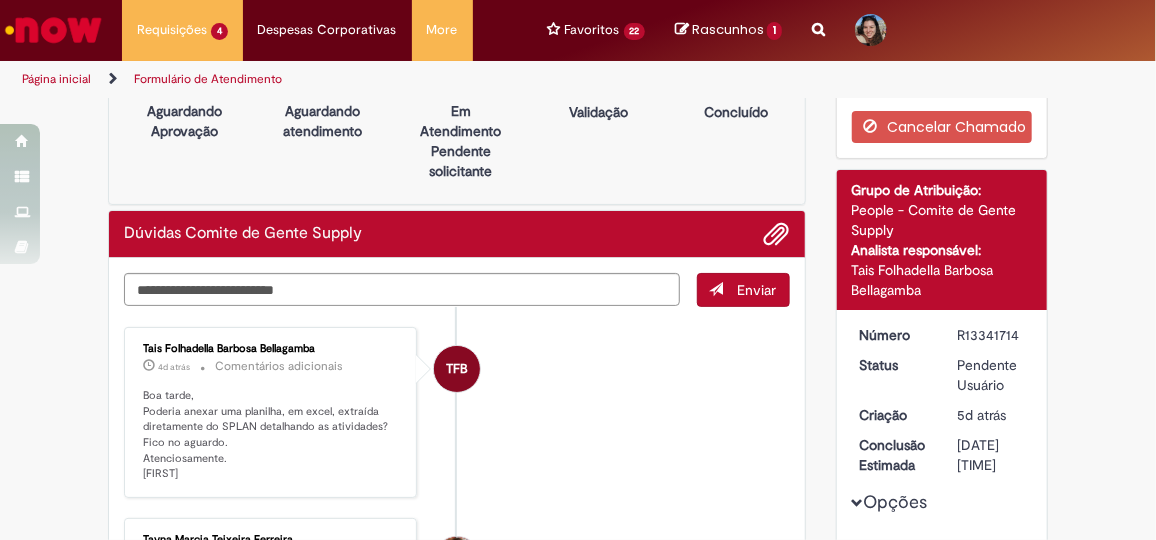 scroll, scrollTop: 0, scrollLeft: 0, axis: both 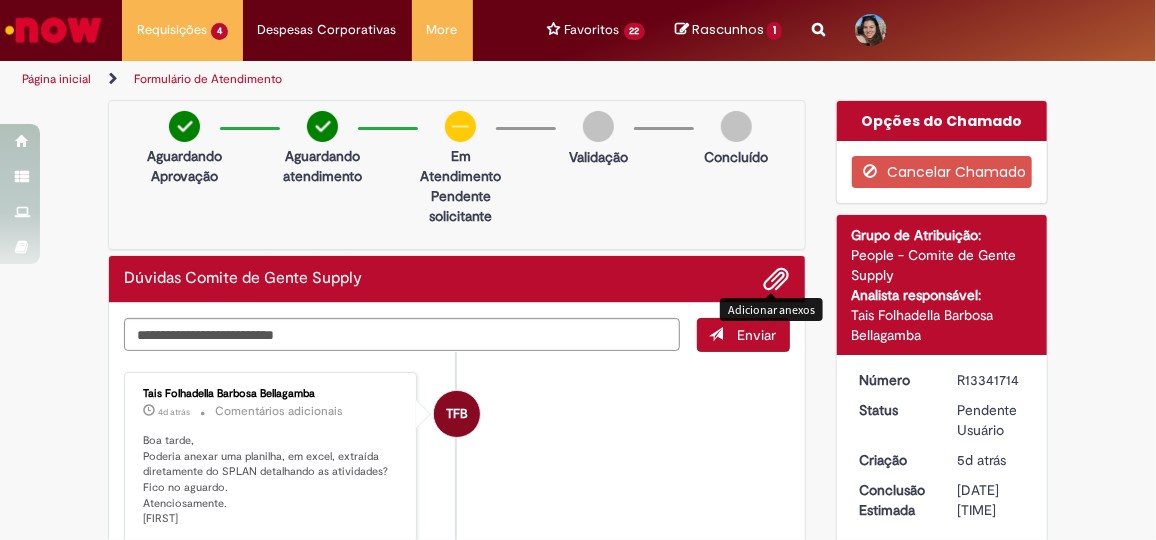 click at bounding box center [777, 280] 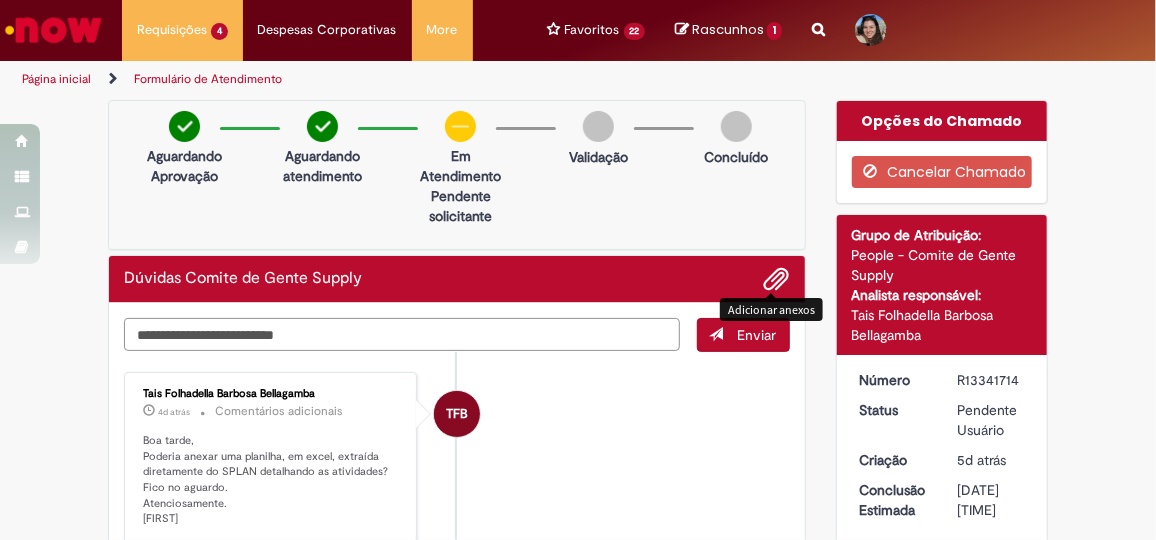 click at bounding box center (402, 334) 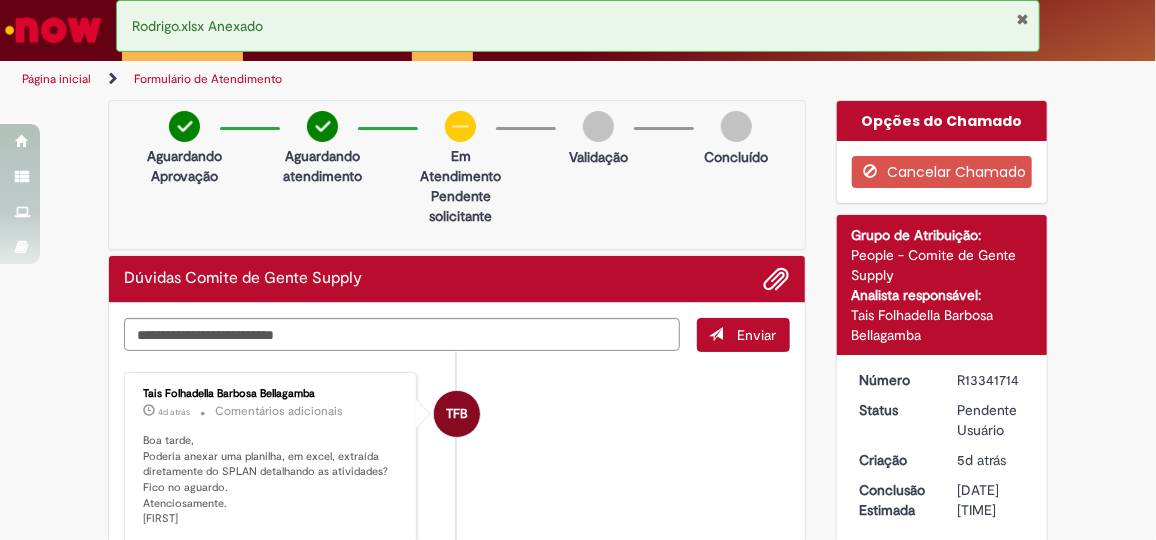 type 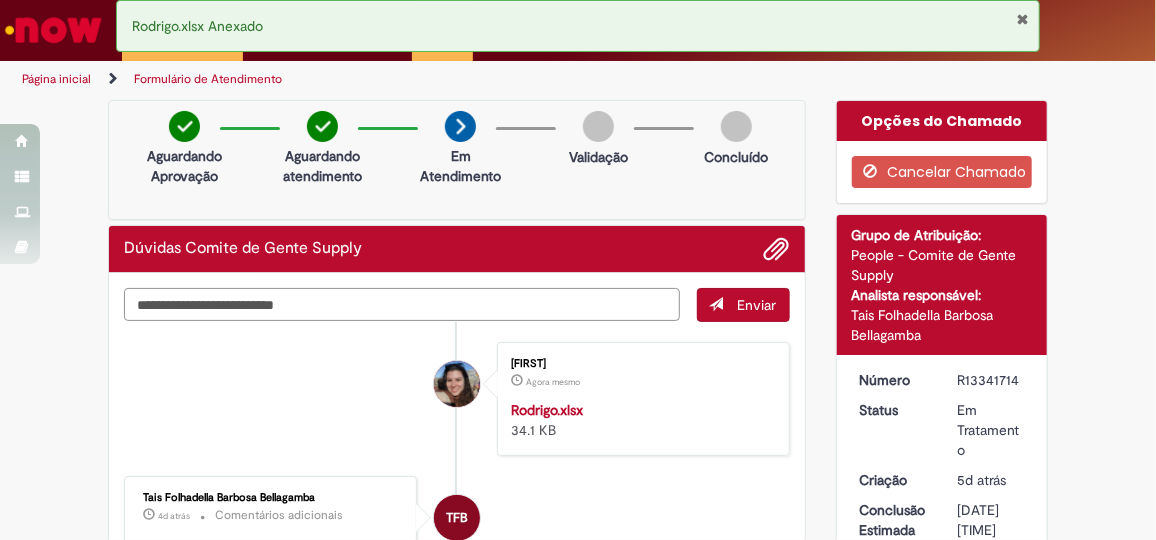 click at bounding box center (402, 304) 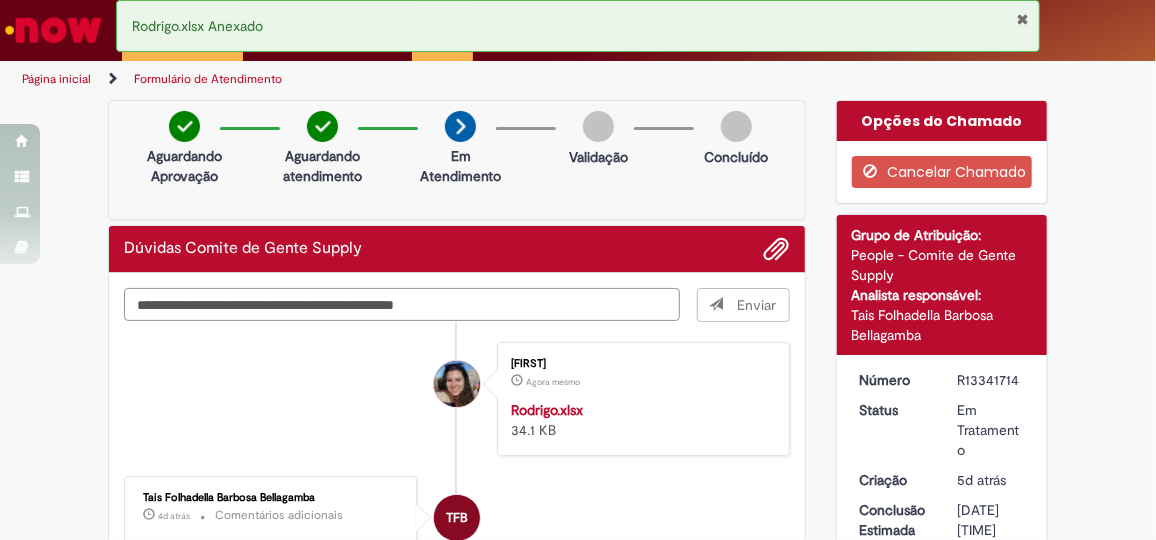 type on "**********" 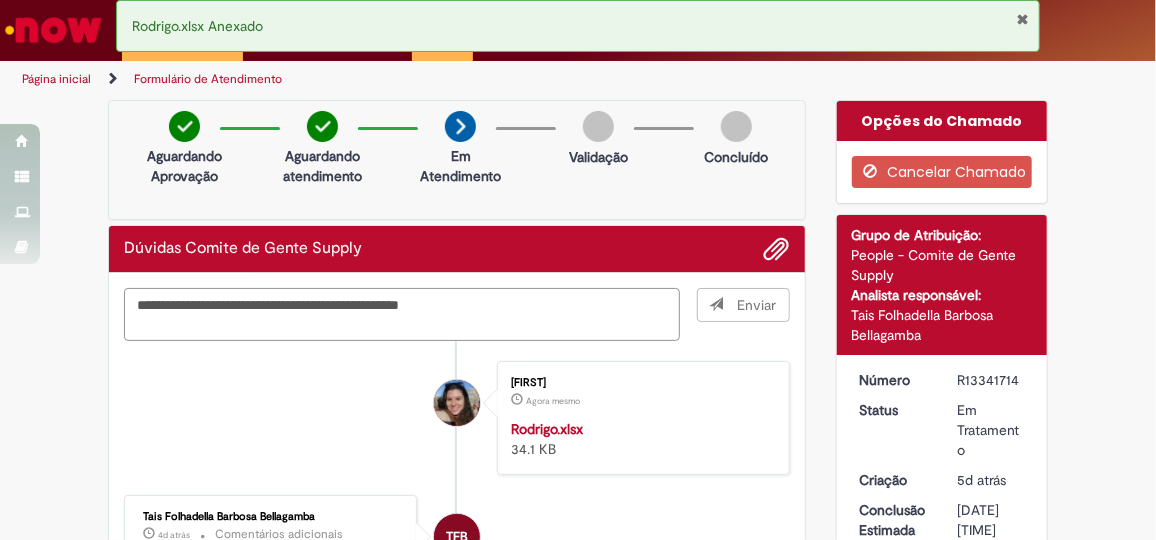 type 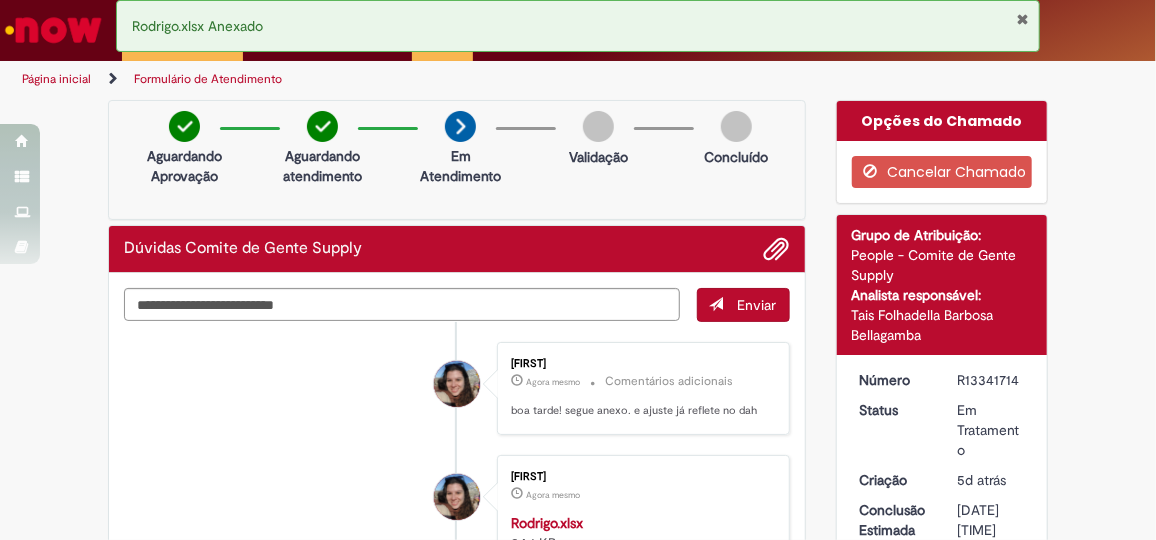 drag, startPoint x: 1021, startPoint y: 12, endPoint x: 997, endPoint y: 38, distance: 35.383614 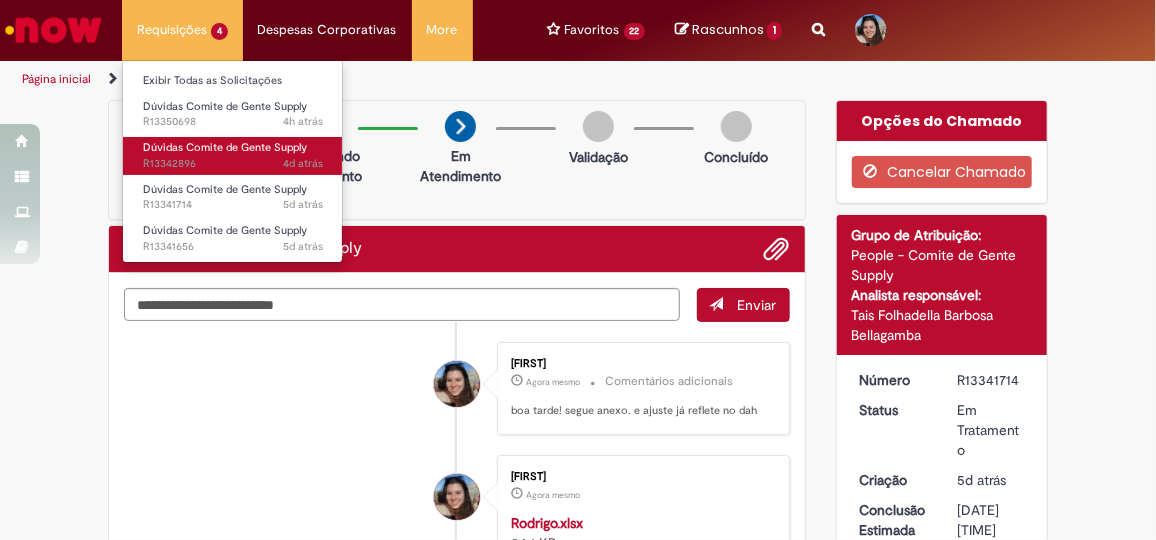click on "Dúvidas Comite de Gente Supply" at bounding box center [225, 147] 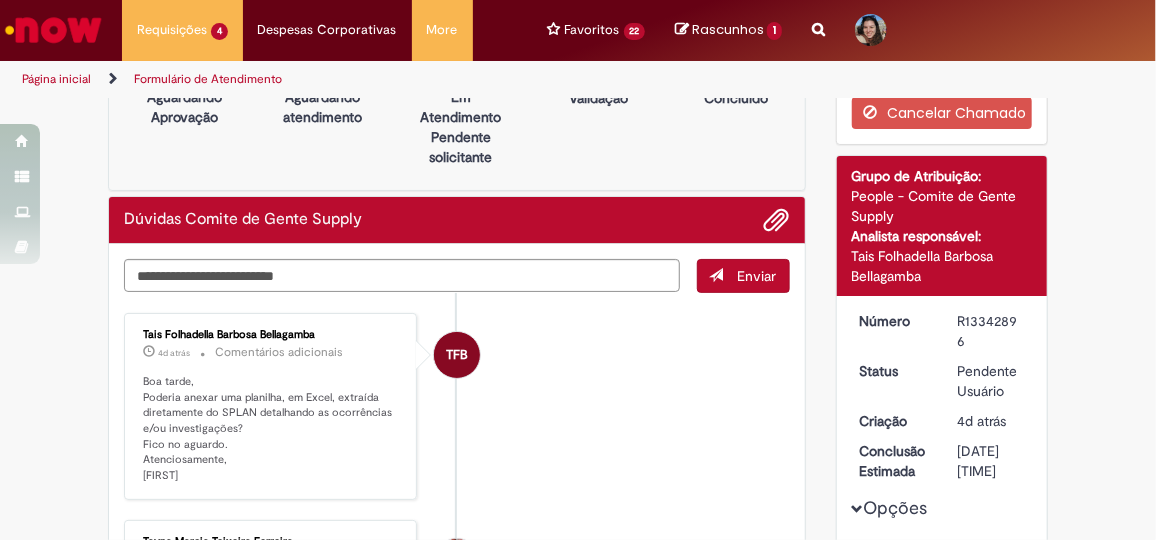 scroll, scrollTop: 0, scrollLeft: 0, axis: both 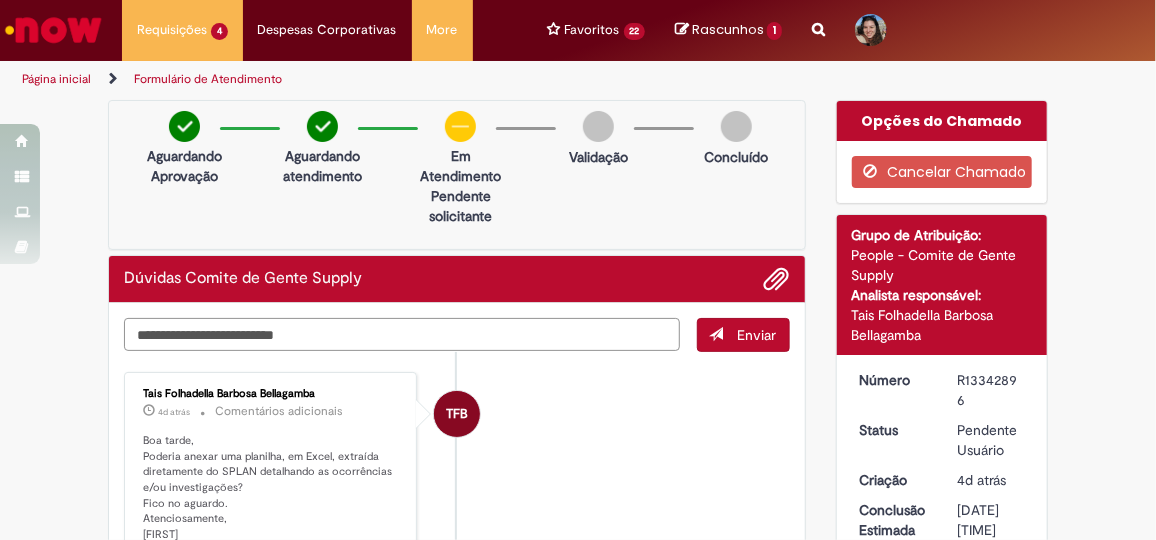 click at bounding box center [402, 334] 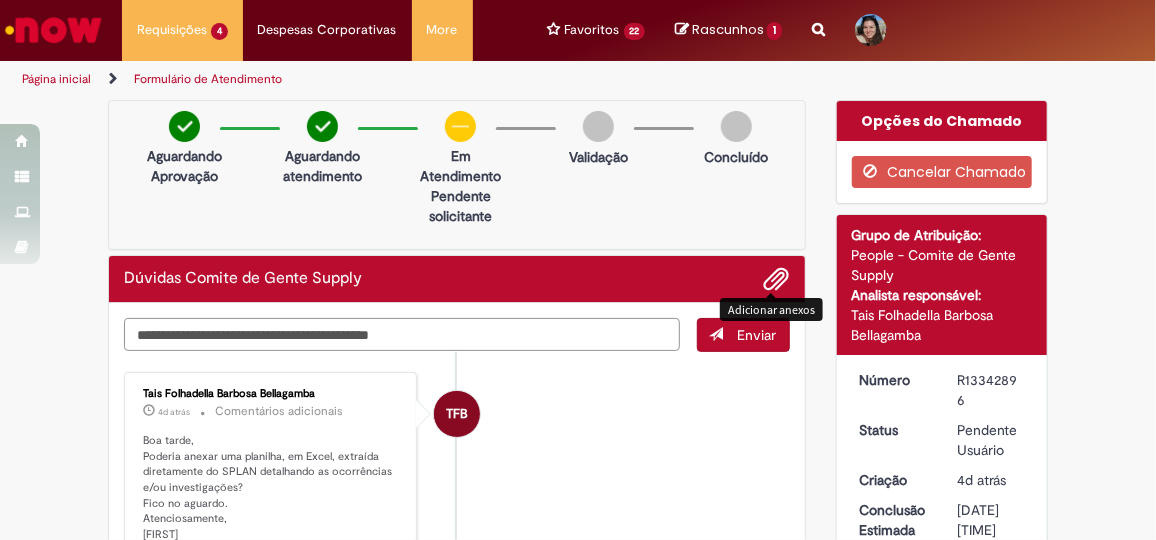 type on "**********" 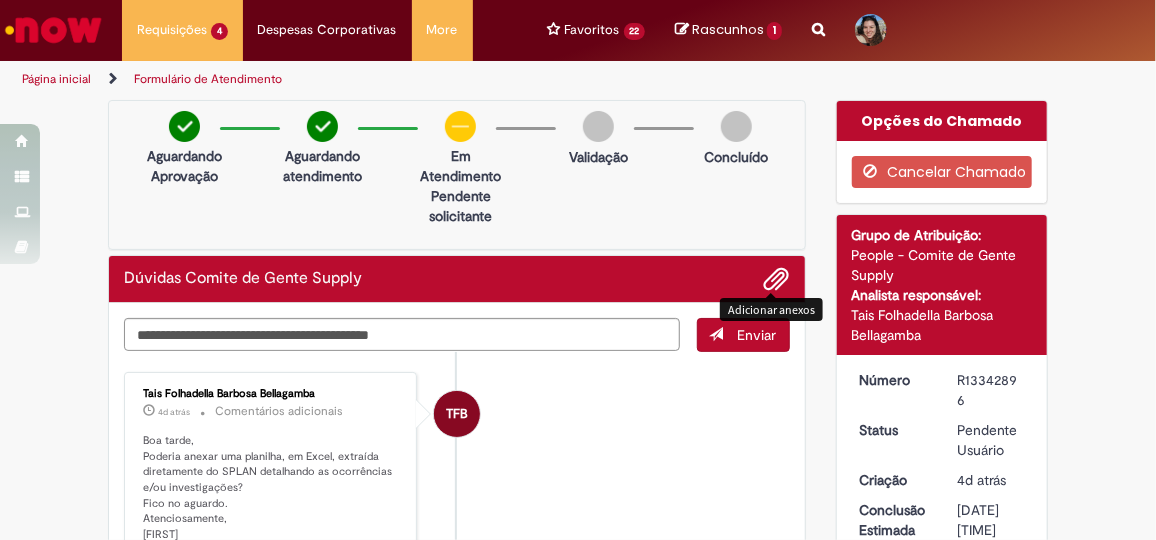 click on "Adicionar anexos" at bounding box center [771, 309] 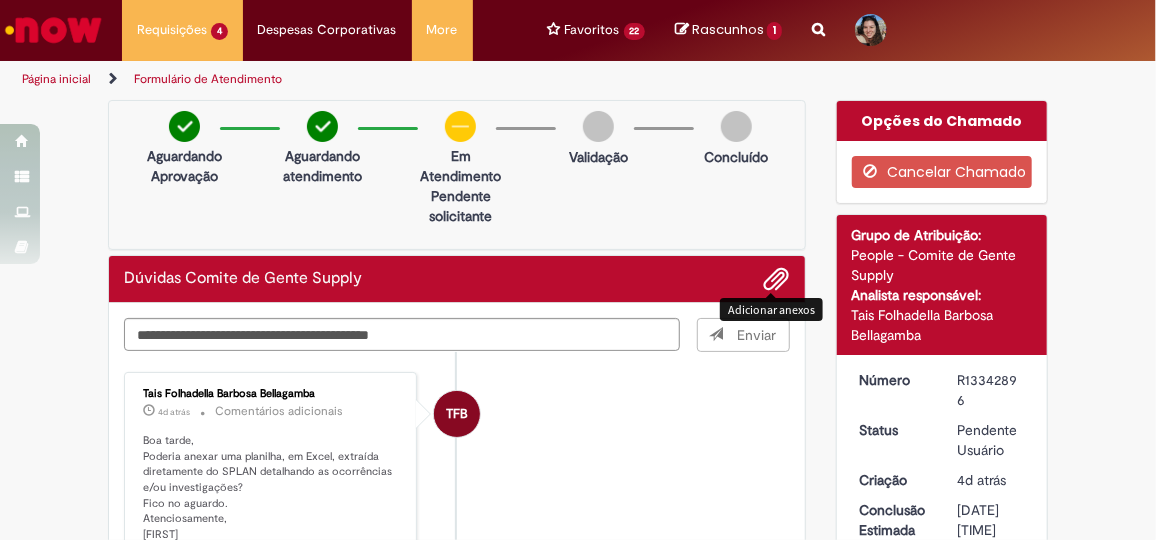 click at bounding box center (777, 280) 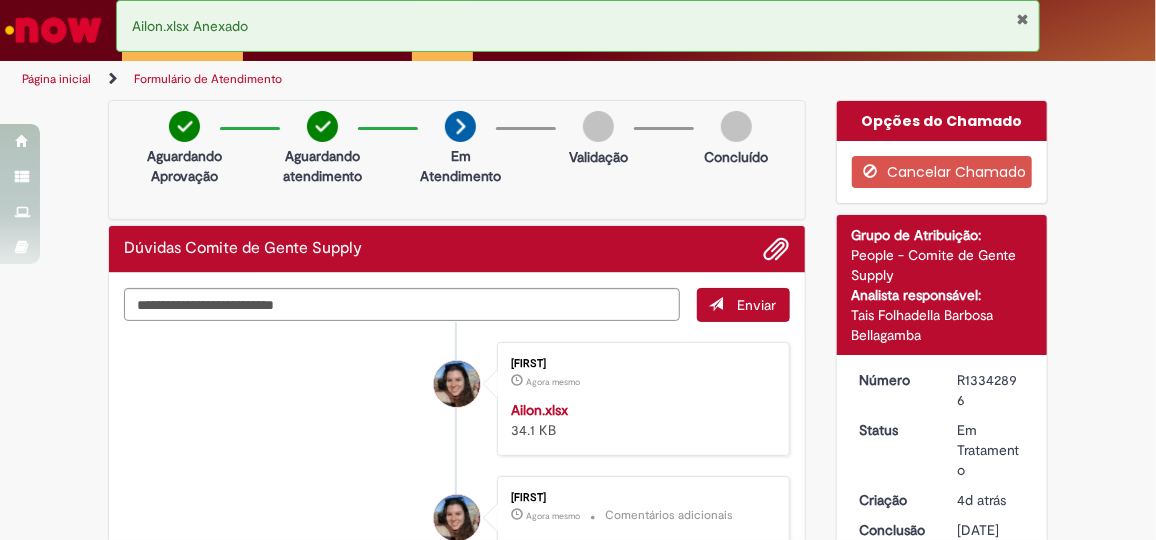 click on "Ailon.xlsx Anexado" at bounding box center (578, 26) 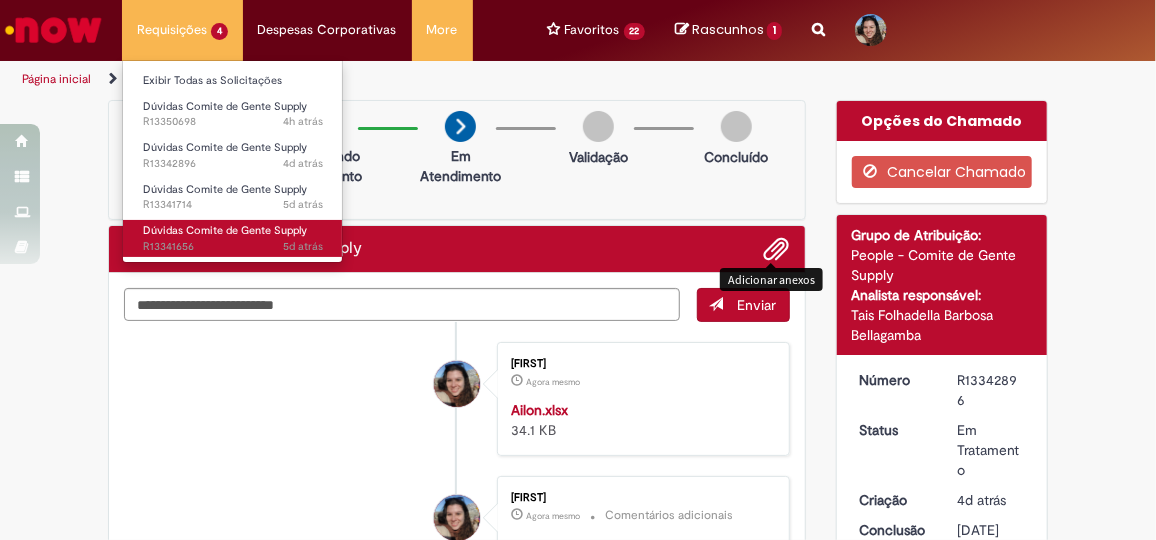 click on "Dúvidas Comite de Gente Supply" at bounding box center [225, 230] 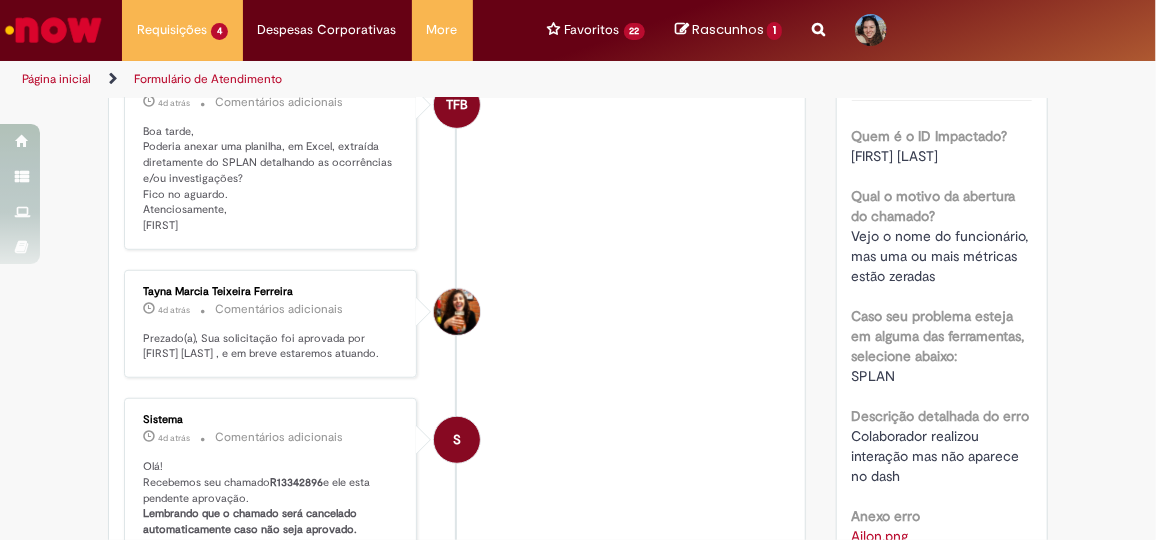 scroll, scrollTop: 545, scrollLeft: 0, axis: vertical 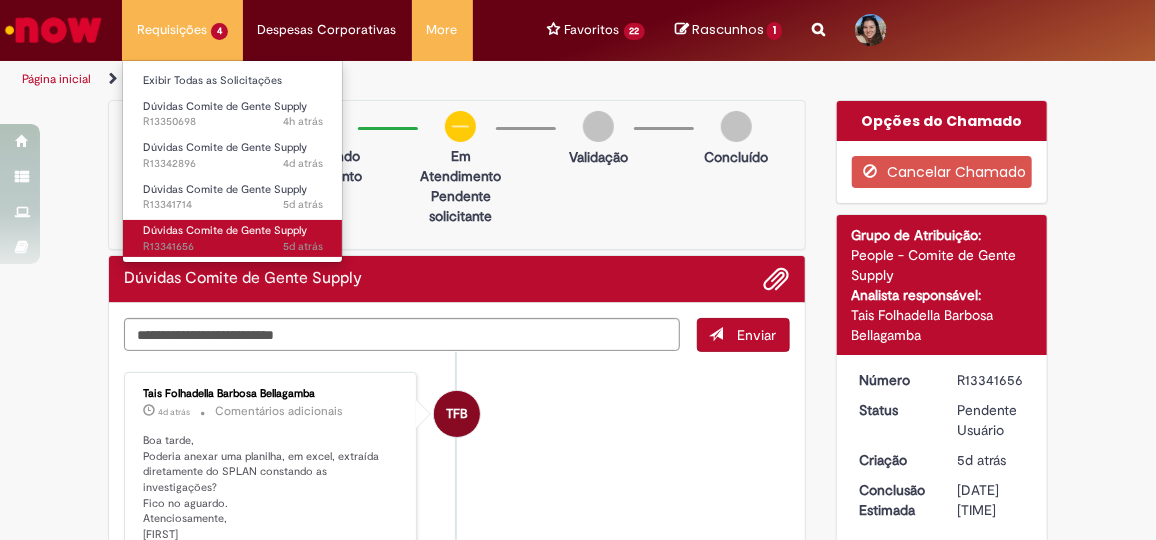 click on "Dúvidas Comite de Gente Supply" at bounding box center (225, 230) 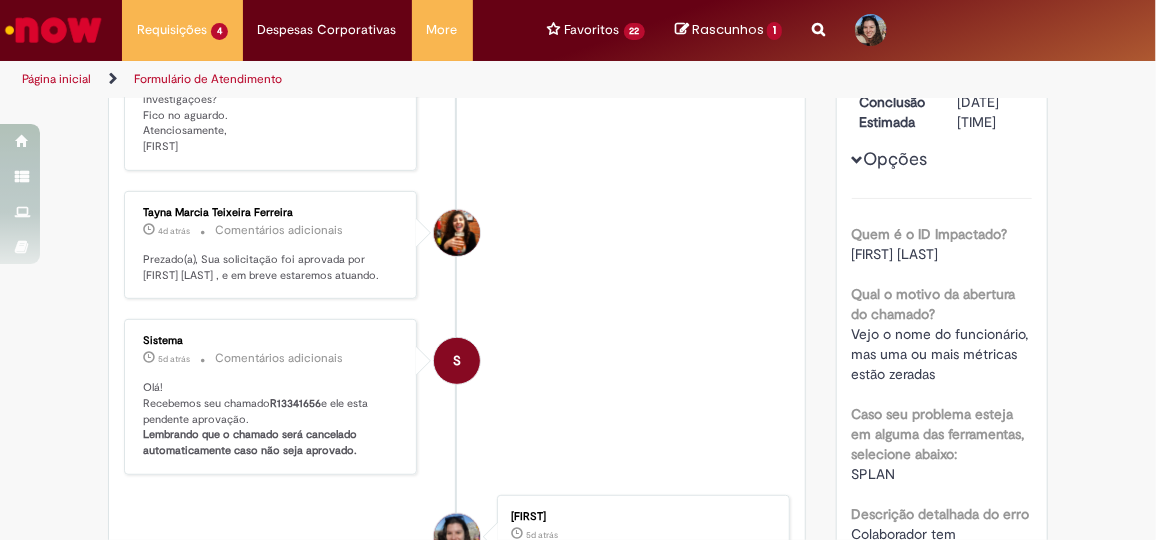 scroll, scrollTop: 0, scrollLeft: 0, axis: both 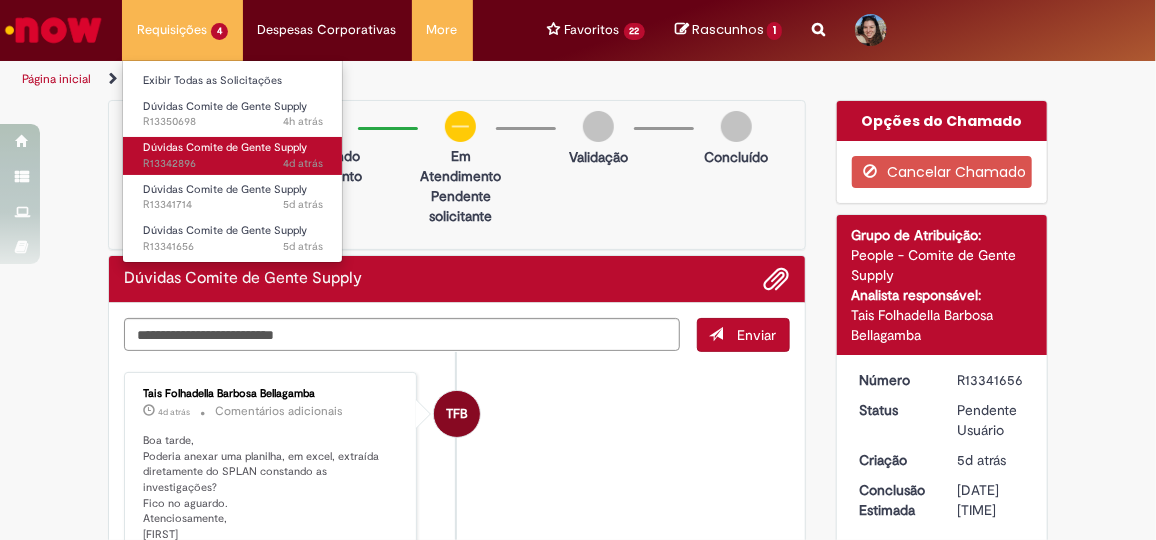 click on "Dúvidas Comite de Gente Supply
4d atrás 4 dias atrás  R13342896" at bounding box center [233, 155] 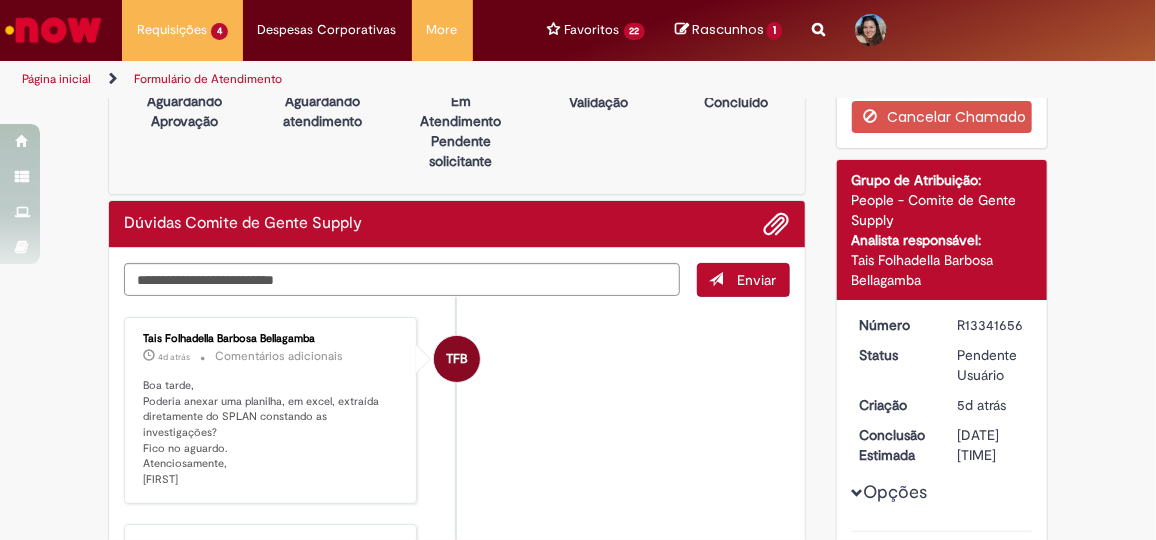 scroll, scrollTop: 181, scrollLeft: 0, axis: vertical 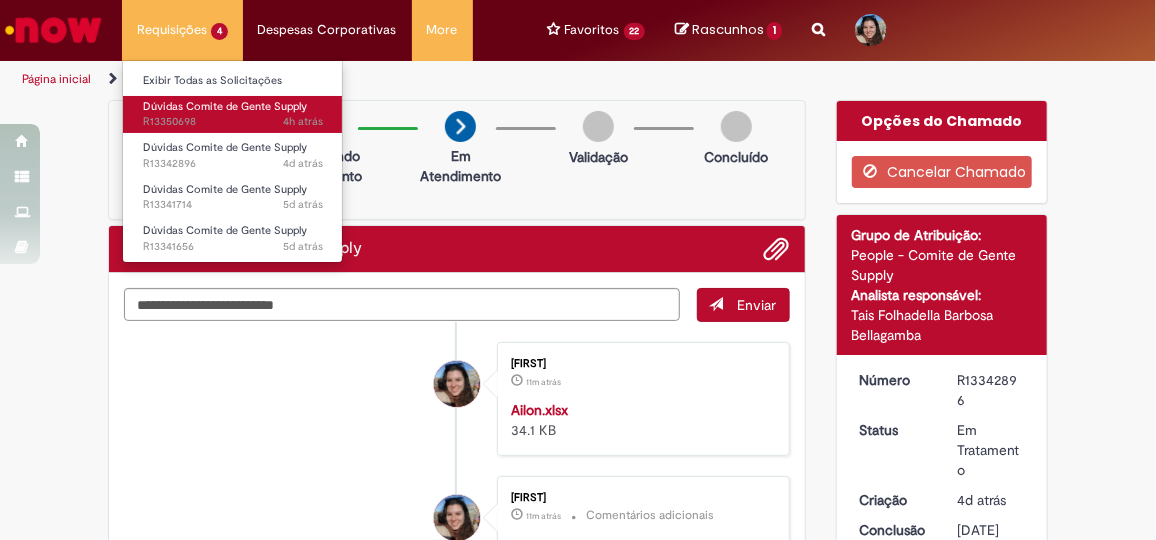 click on "Dúvidas Comite de Gente Supply" at bounding box center [225, 106] 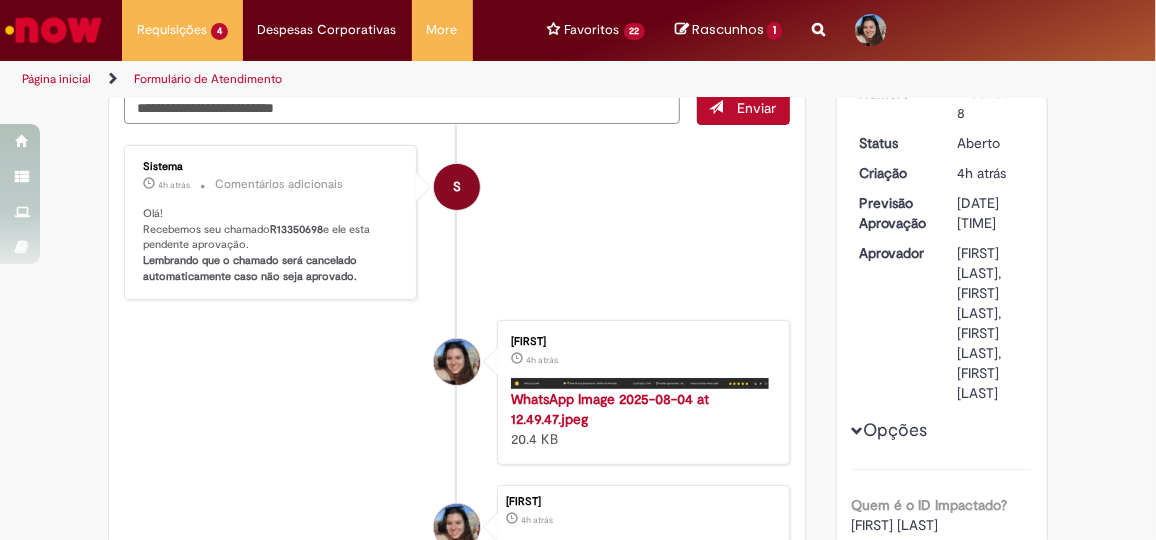 scroll, scrollTop: 0, scrollLeft: 0, axis: both 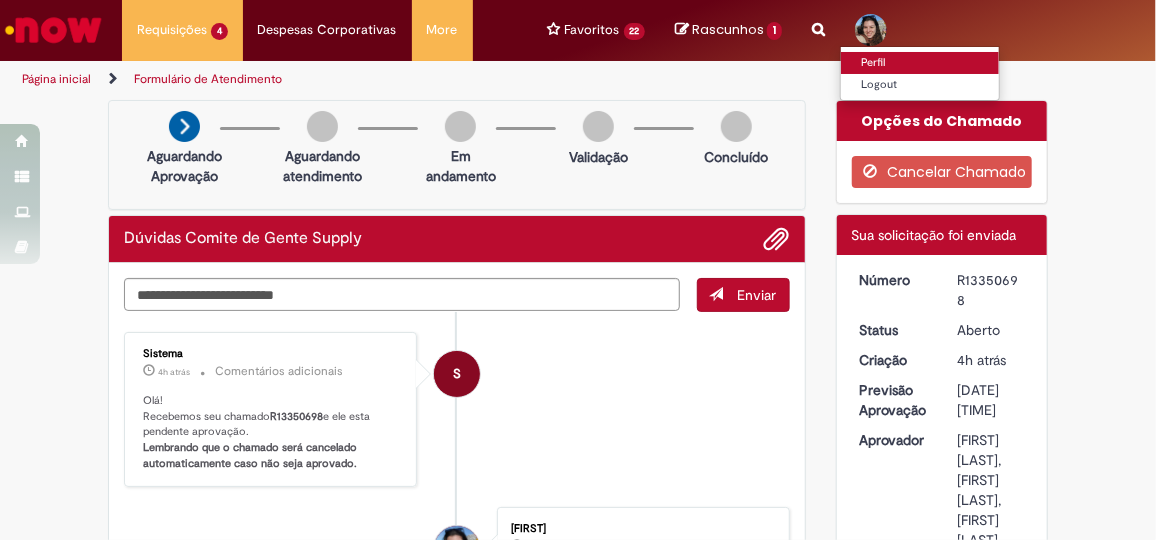 click on "Perfil" at bounding box center (920, 63) 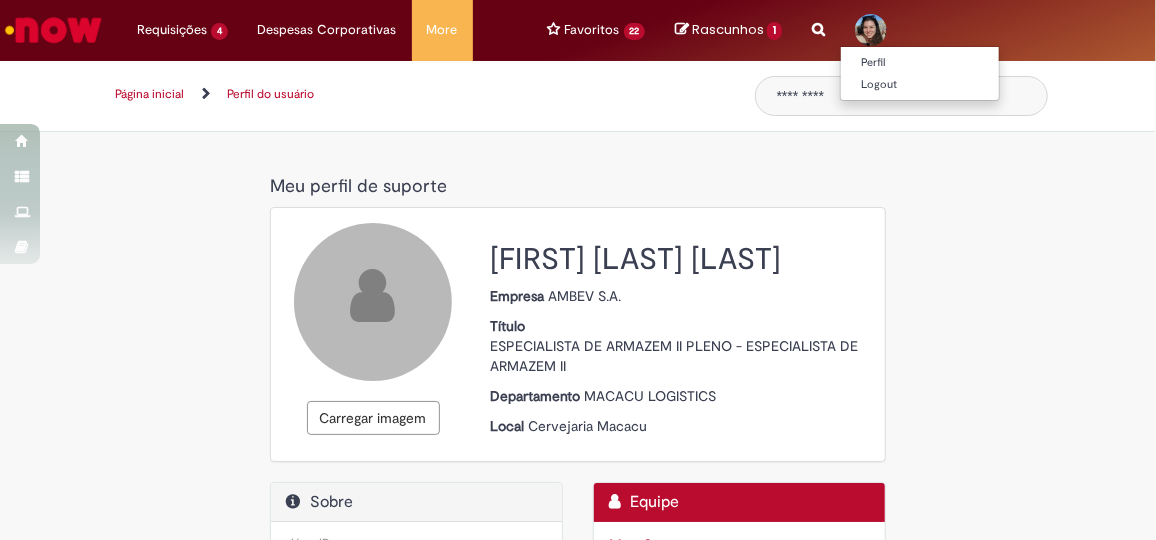 select on "**********" 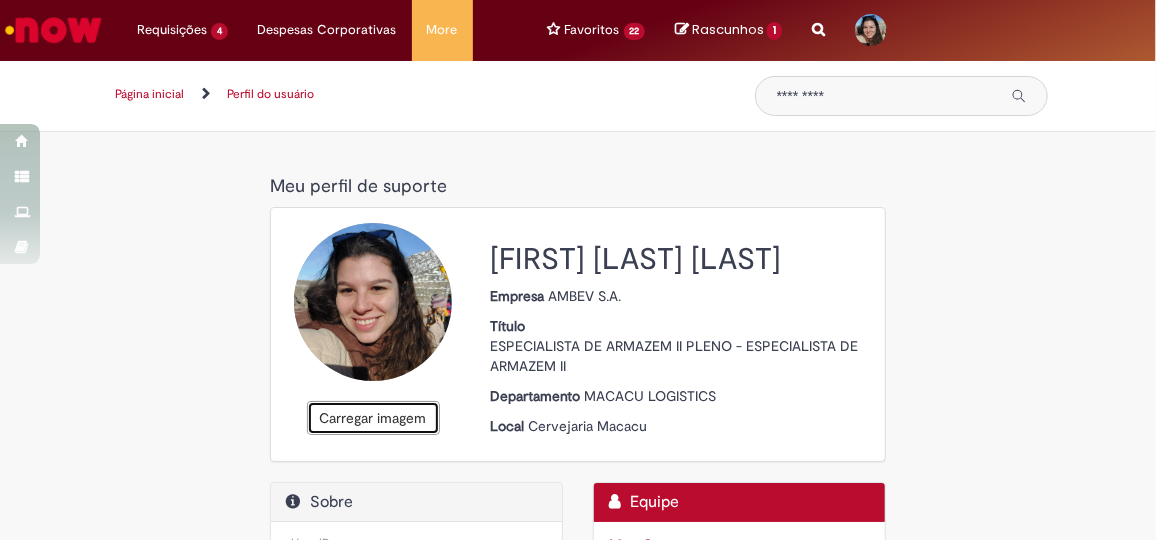 click on "Carregar imagem" at bounding box center (373, 418) 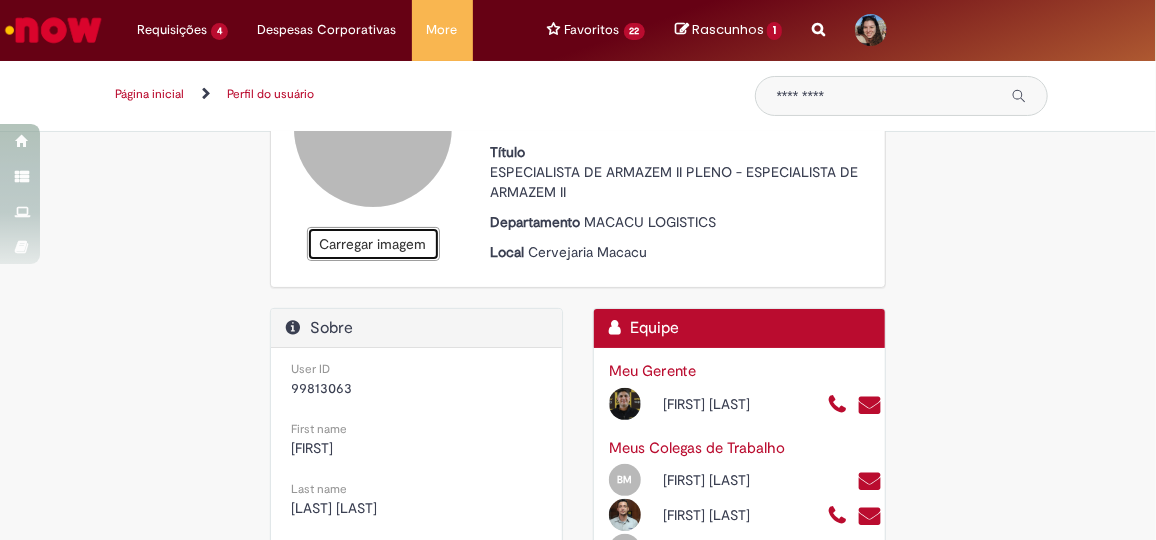 scroll, scrollTop: 0, scrollLeft: 0, axis: both 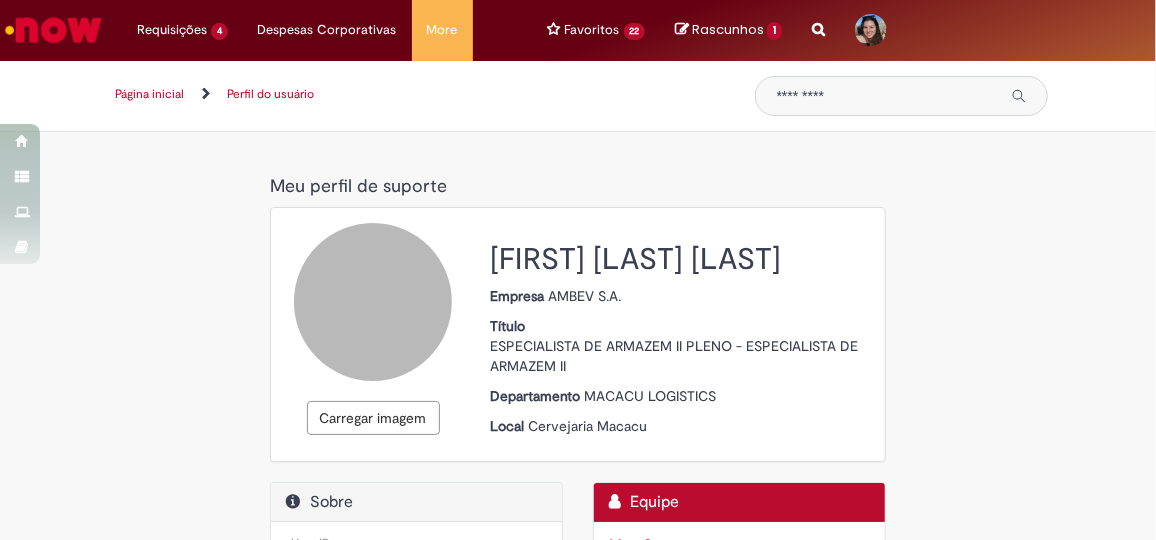 click at bounding box center (373, 302) 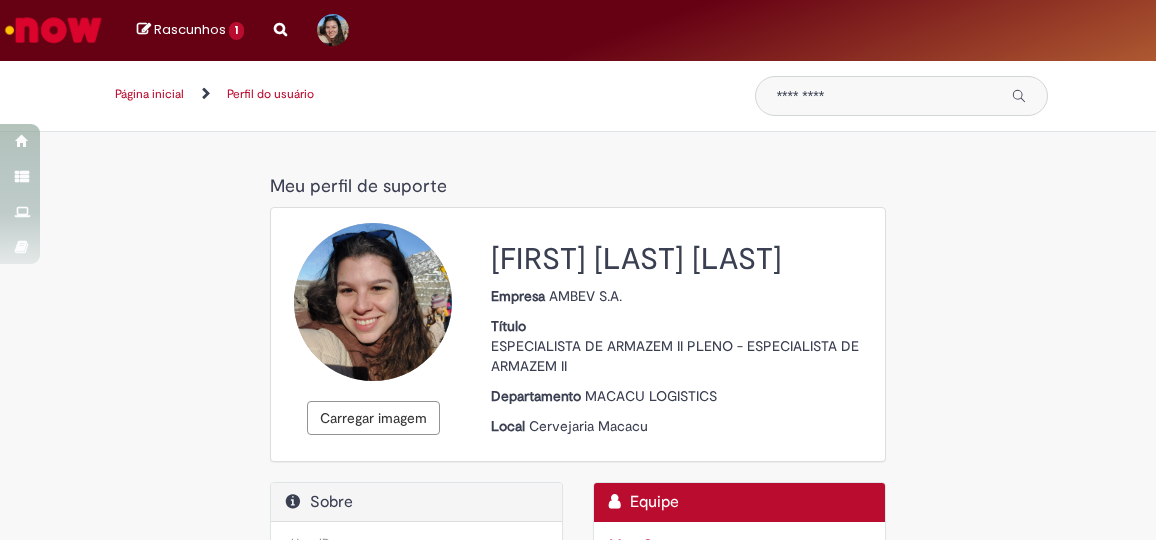 select on "**********" 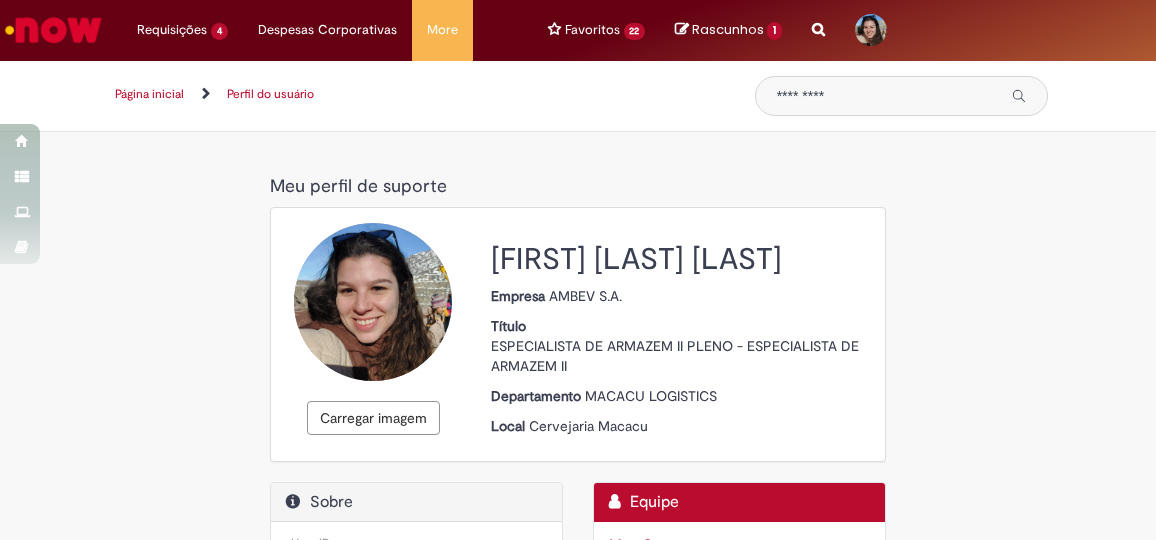 scroll, scrollTop: 0, scrollLeft: 0, axis: both 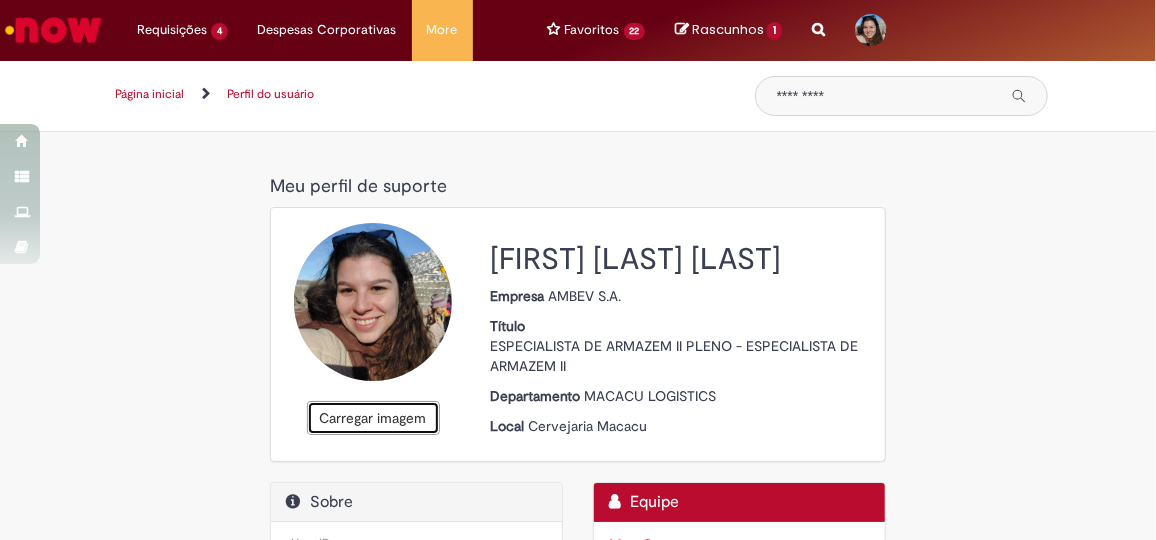 click on "Carregar imagem" at bounding box center (373, 418) 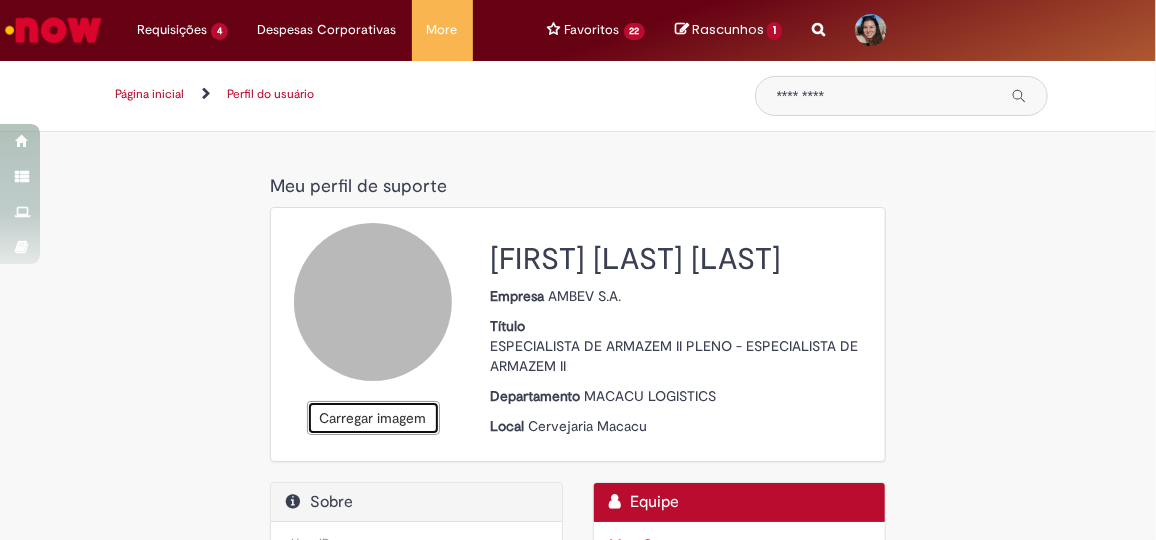 type 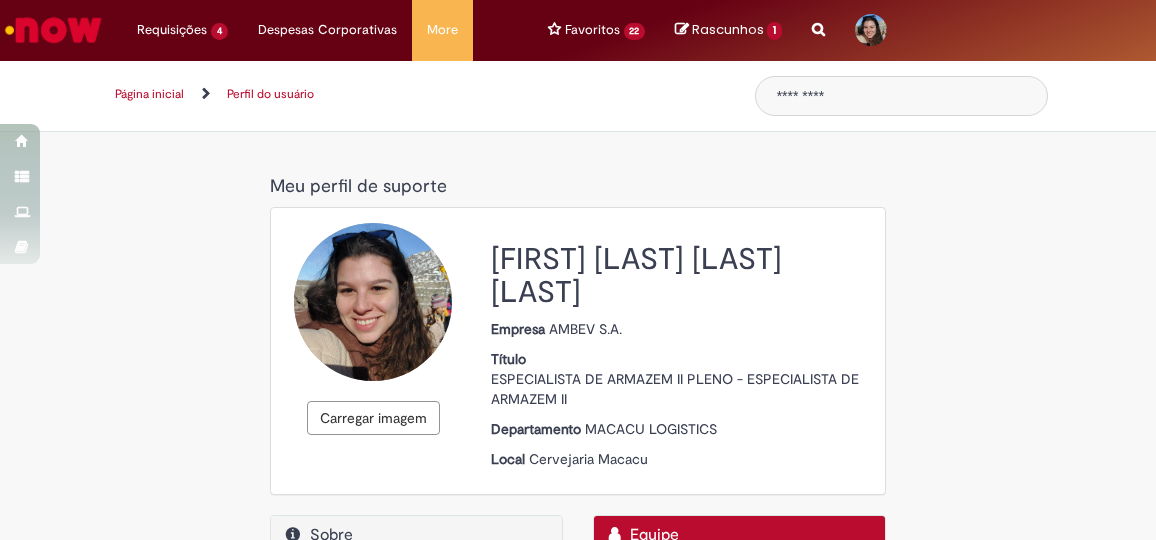 scroll, scrollTop: 0, scrollLeft: 0, axis: both 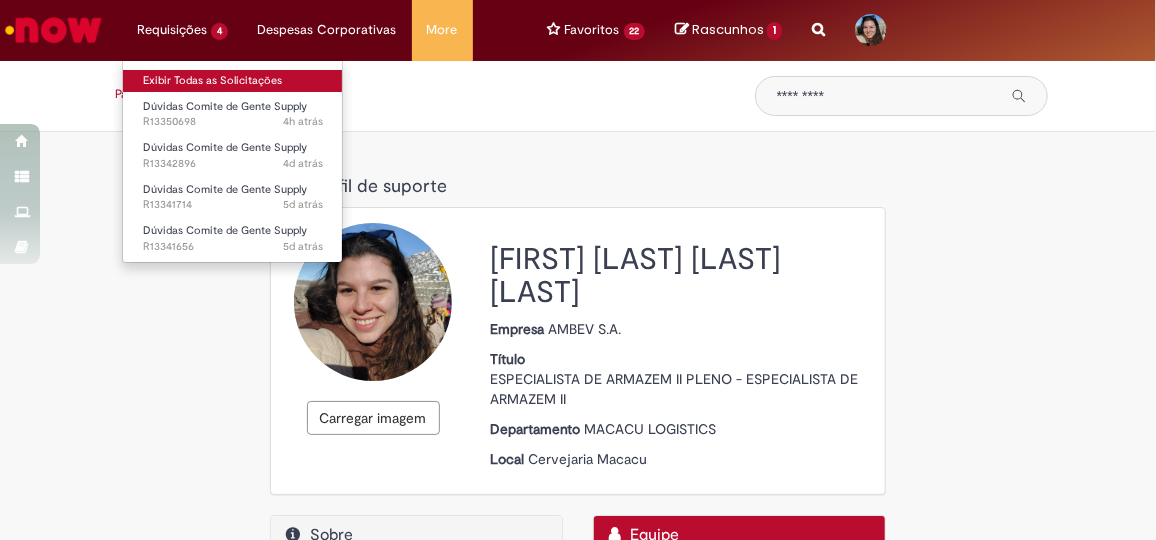 click on "Exibir Todas as Solicitações" at bounding box center (233, 81) 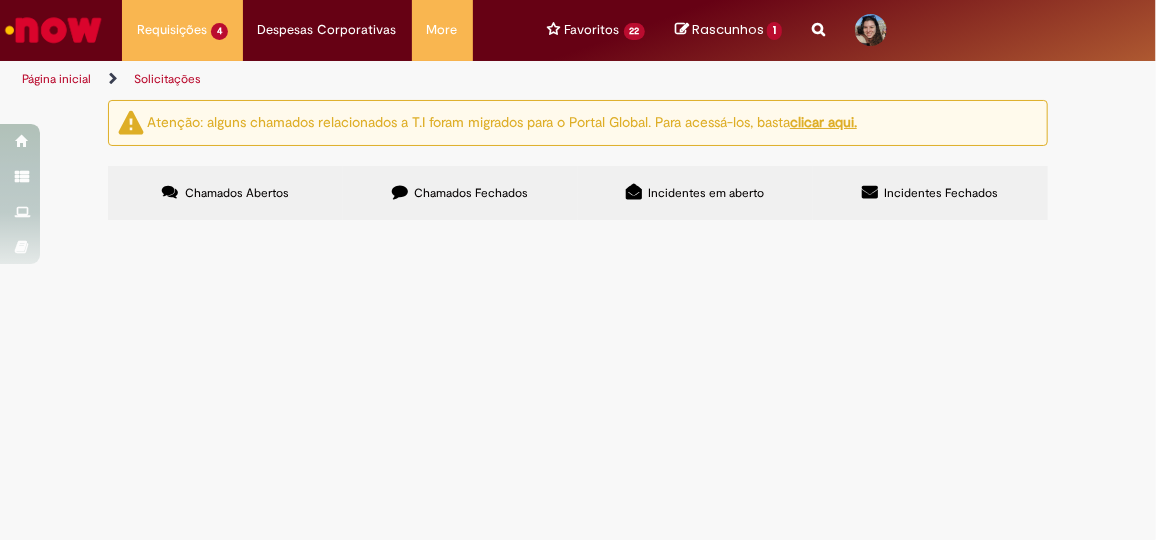 scroll, scrollTop: 32, scrollLeft: 0, axis: vertical 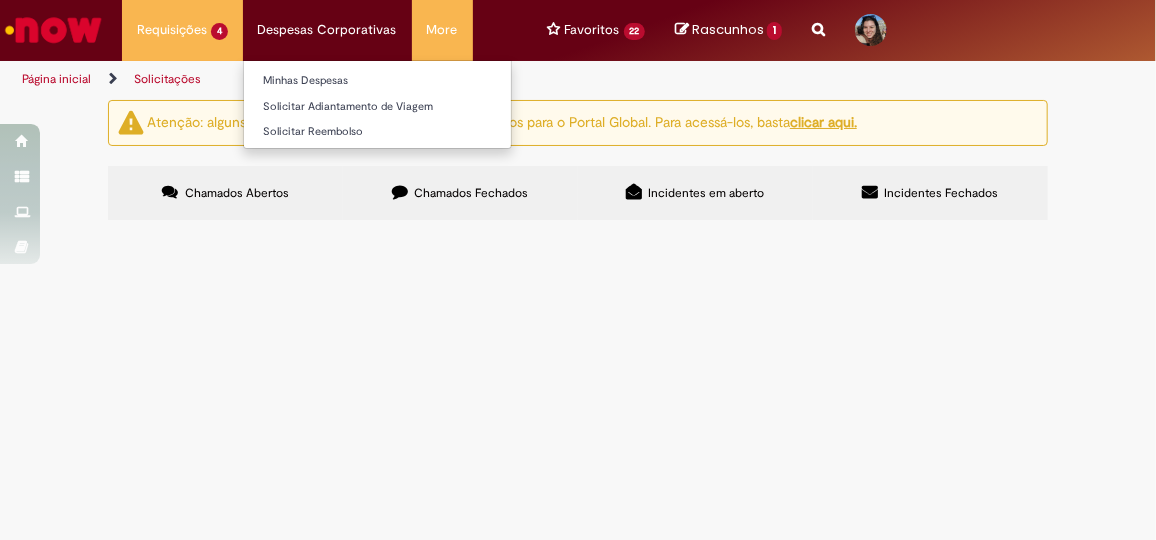 click on "Despesas Corporativas
Minhas Despesas
Solicitar Adiantamento de Viagem
Solicitar Reembolso" at bounding box center (182, 30) 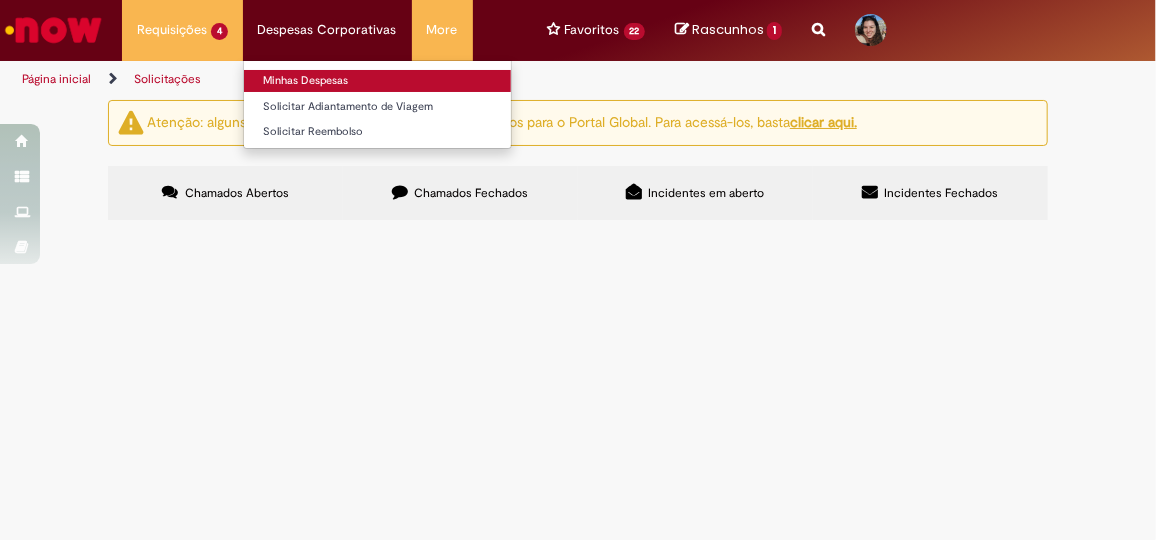 click on "Minhas Despesas" at bounding box center [377, 81] 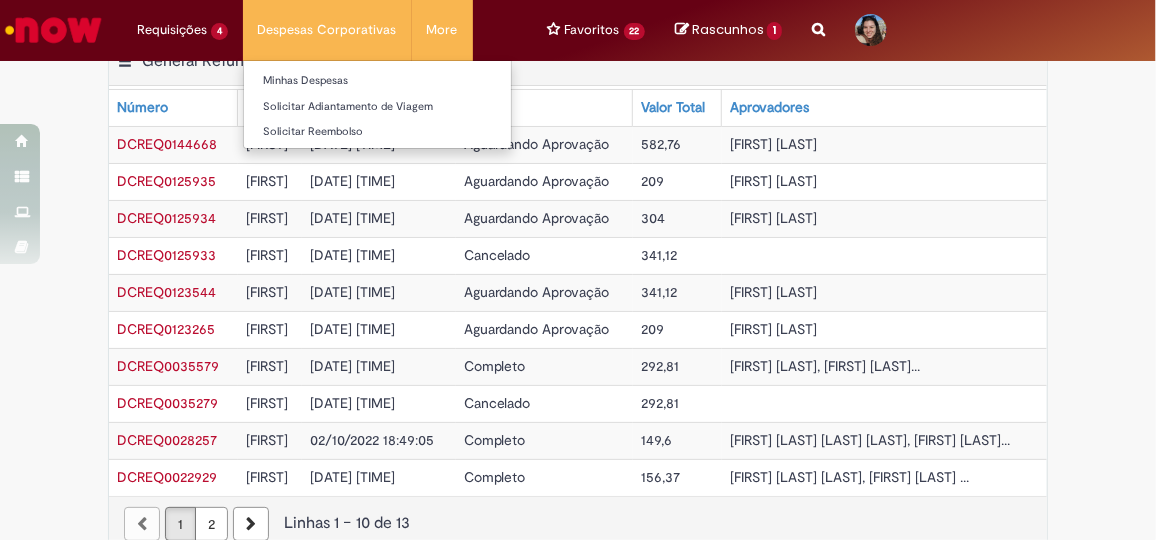 scroll, scrollTop: 0, scrollLeft: 0, axis: both 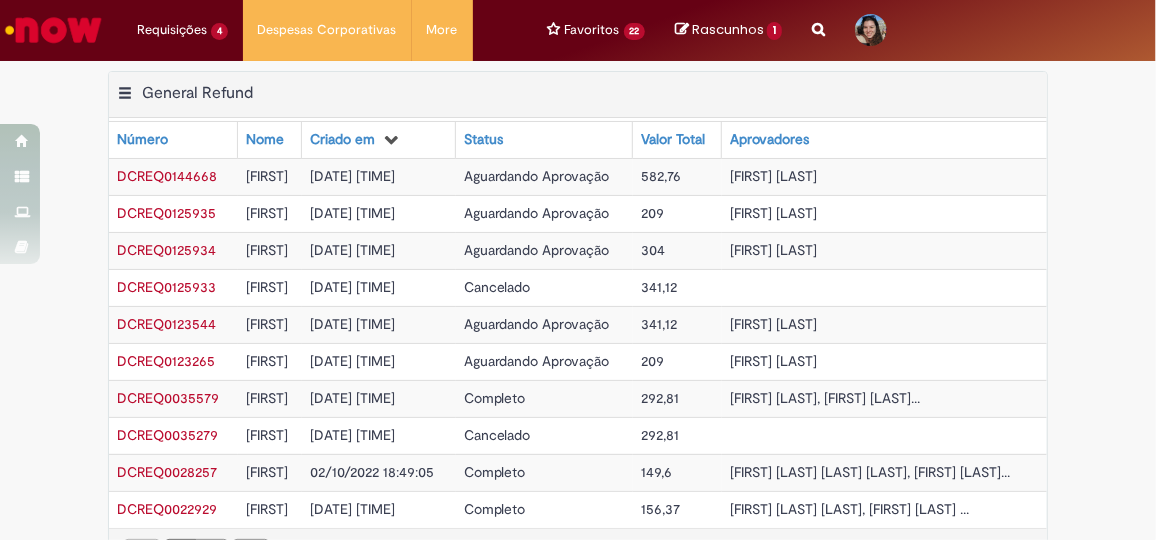 click on "Criado em" at bounding box center [379, 140] 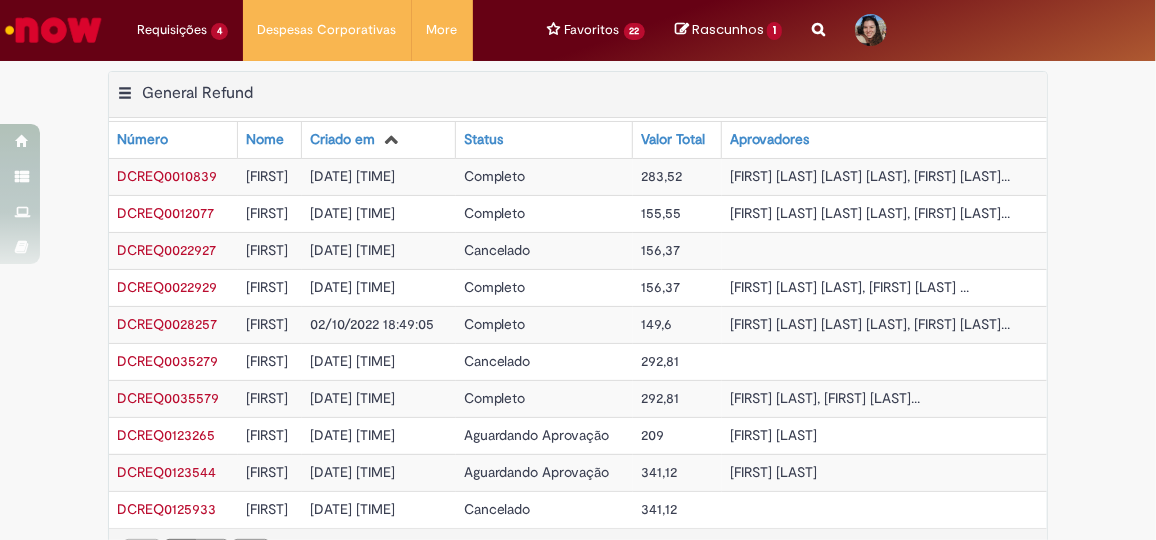 click on "Criado em" at bounding box center [379, 140] 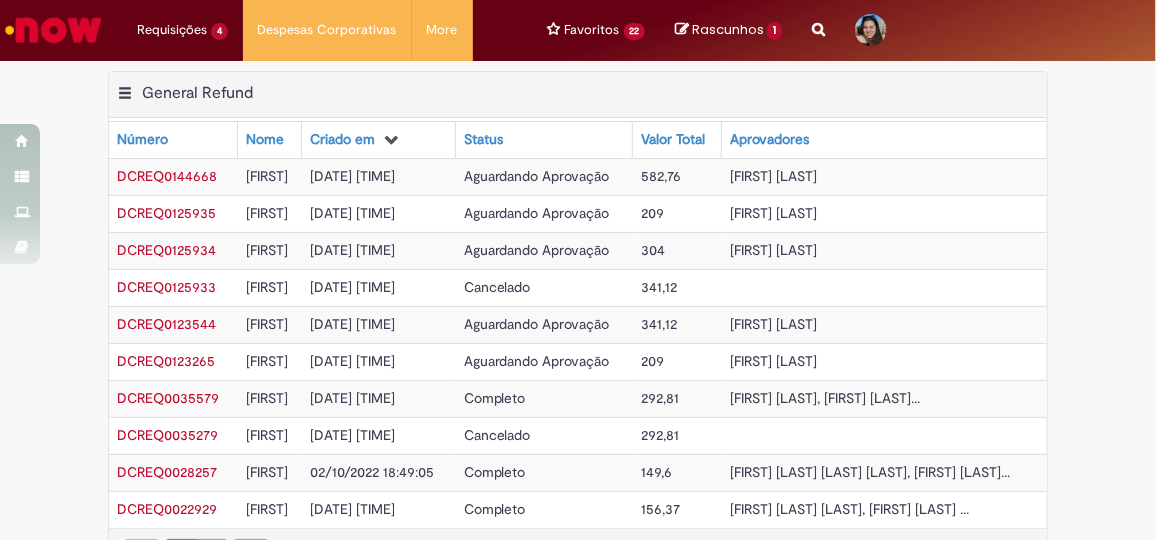 click on "Aguardando Aprovação" at bounding box center [537, 176] 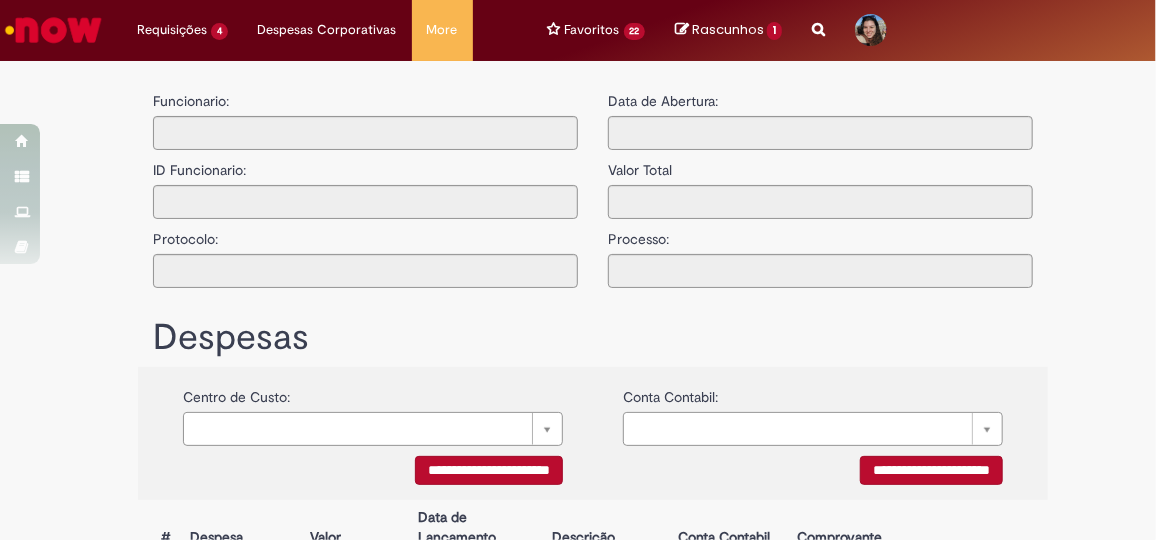 type on "**********" 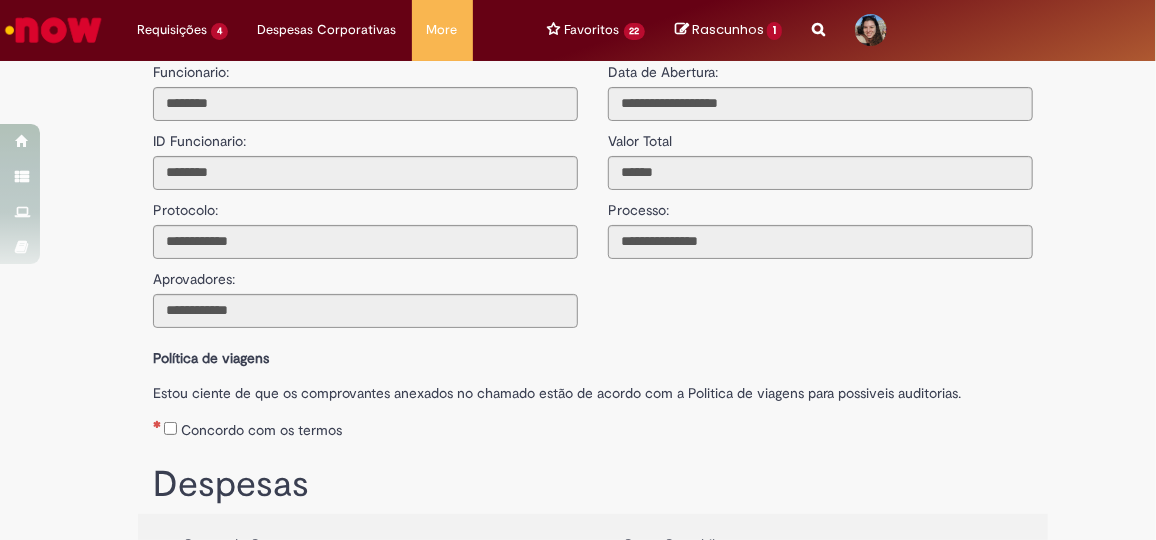 scroll, scrollTop: 0, scrollLeft: 0, axis: both 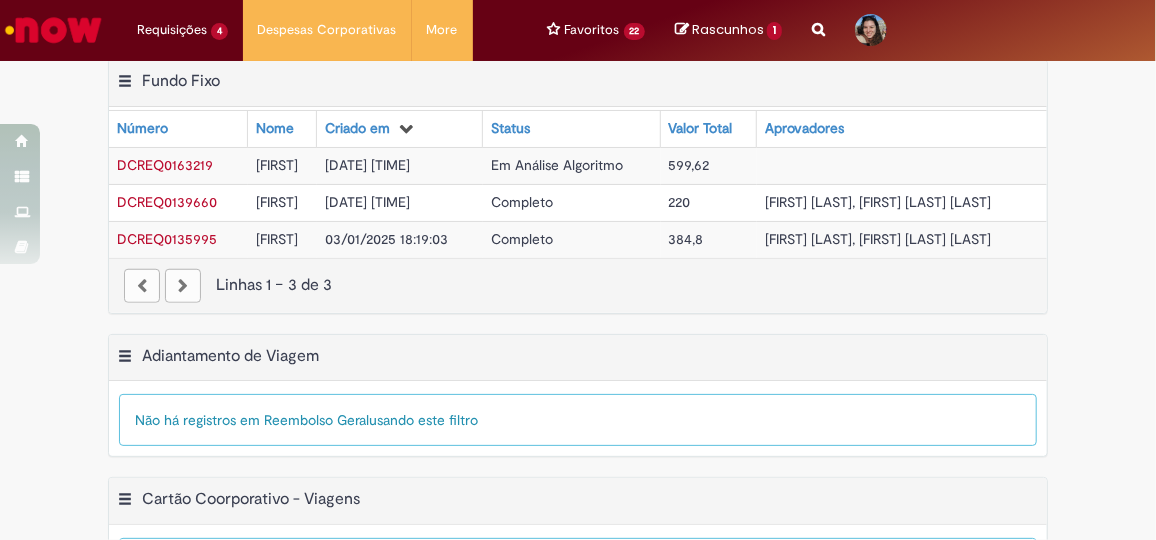 click on "599,62" at bounding box center [689, 165] 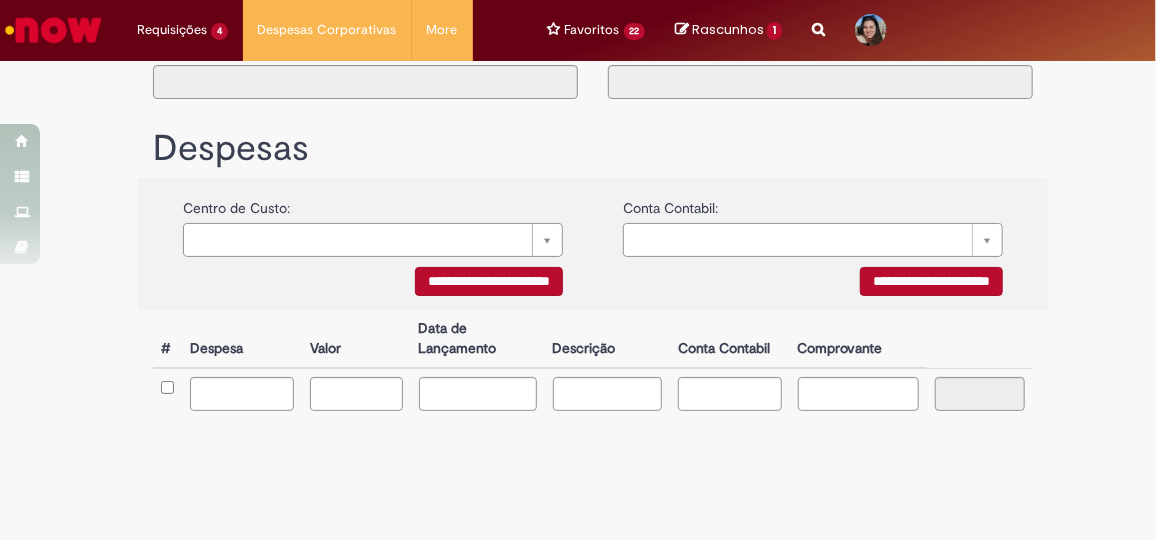 type on "**********" 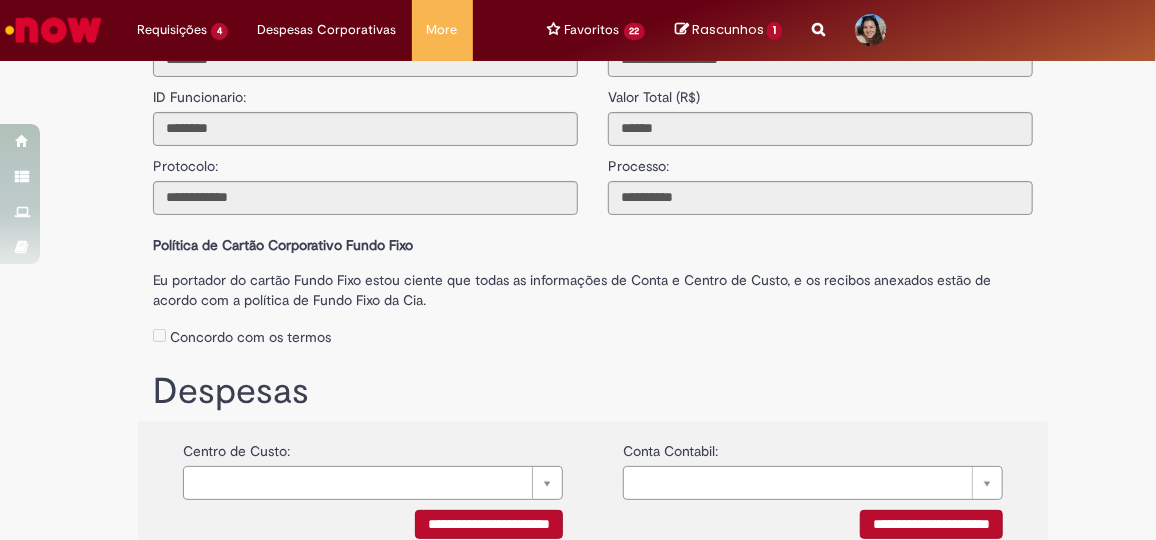 scroll, scrollTop: 0, scrollLeft: 0, axis: both 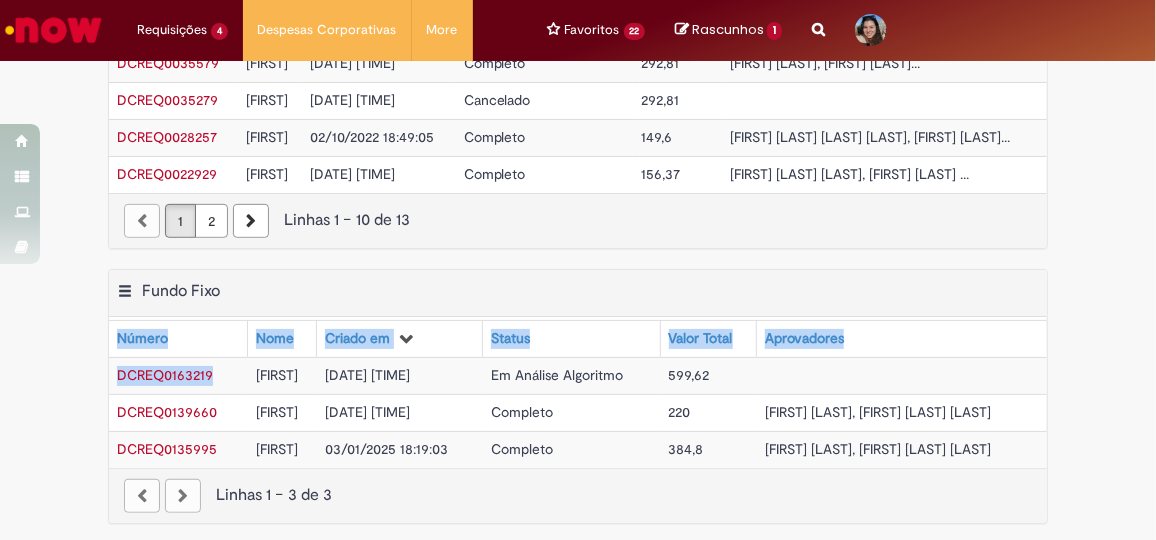 drag, startPoint x: 98, startPoint y: 364, endPoint x: 212, endPoint y: 364, distance: 114 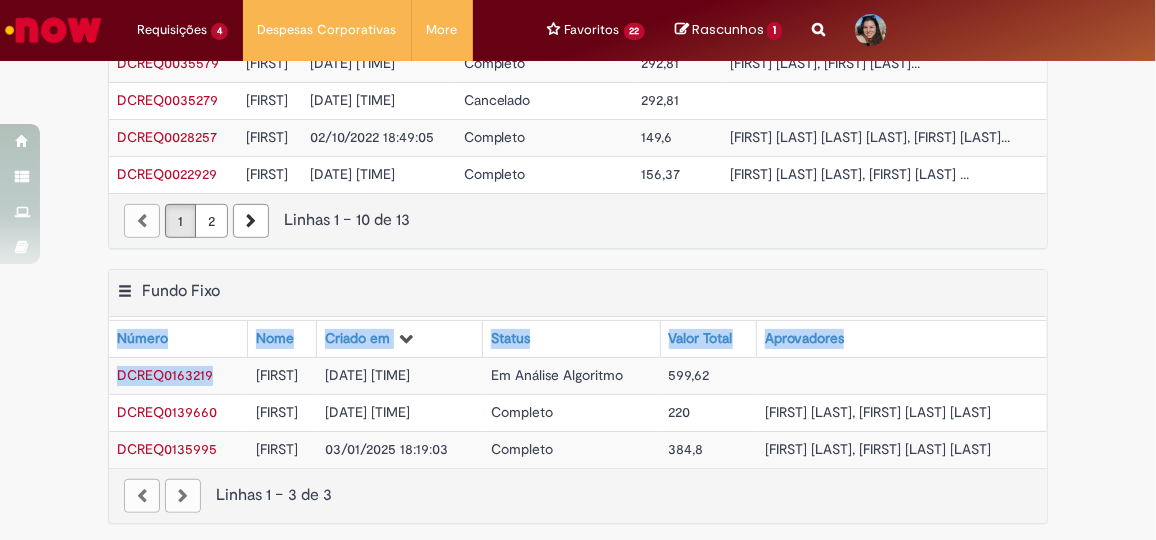 click on "Exportar como PDF   Exportar como Excel   Exportar como CSV
Fundo Fixo Tabela - Página 1
Mostrar filtro       Tudo     >   Funcionário é [FIRST]     >   Processo = Fundo Fixo
Fundo Fixo
Número
Nome
Criado em
Status
Valor Total
Aprovadores
DCREQ0163219 [FIRST] [DATE] [TIME] Em Análise Algoritmo 599,62
DCREQ0139660 [FIRST] [DATE] [TIME] Completo 220 [FIRST] [LAST], [FIRST] [LAST] [LAST]
DCREQ0135995 [FIRST] [DATE] [TIME] Completo 384,8 [FIRST] [LAST], [FIRST] [LAST] [LAST]
Linhas 1 − 3 de 3" at bounding box center (578, 406) 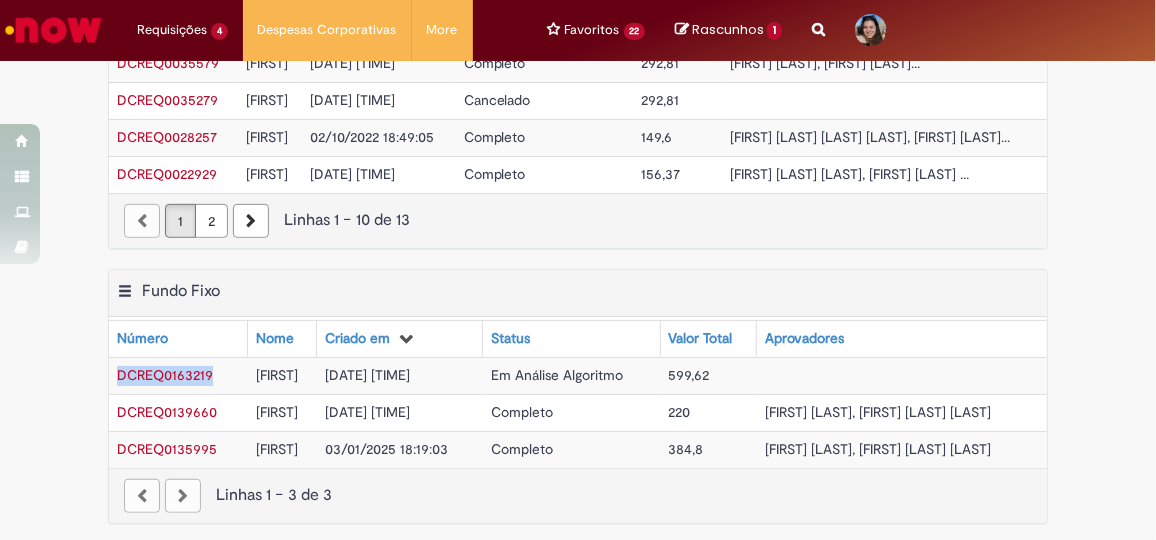 drag, startPoint x: 208, startPoint y: 367, endPoint x: 107, endPoint y: 371, distance: 101.07918 